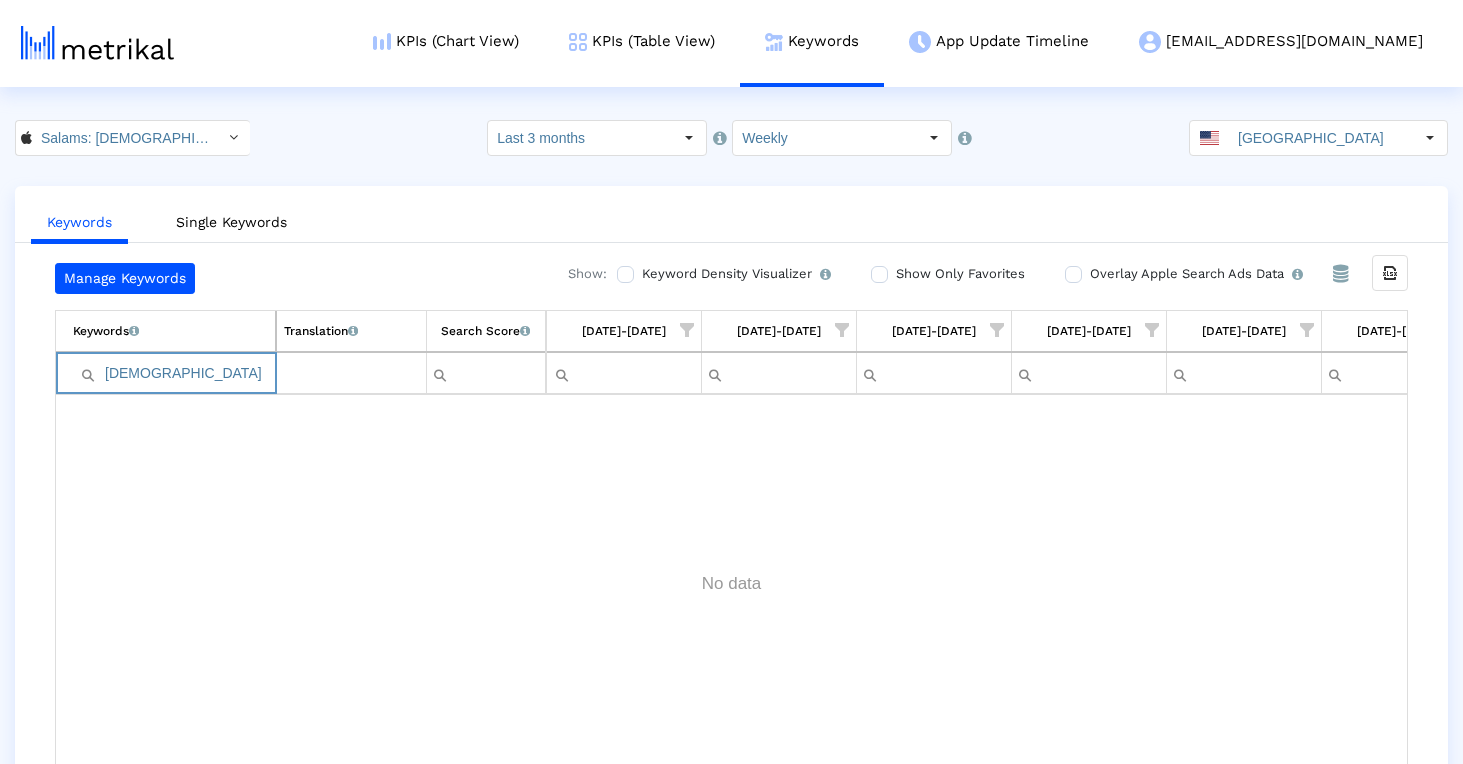 scroll, scrollTop: 0, scrollLeft: 0, axis: both 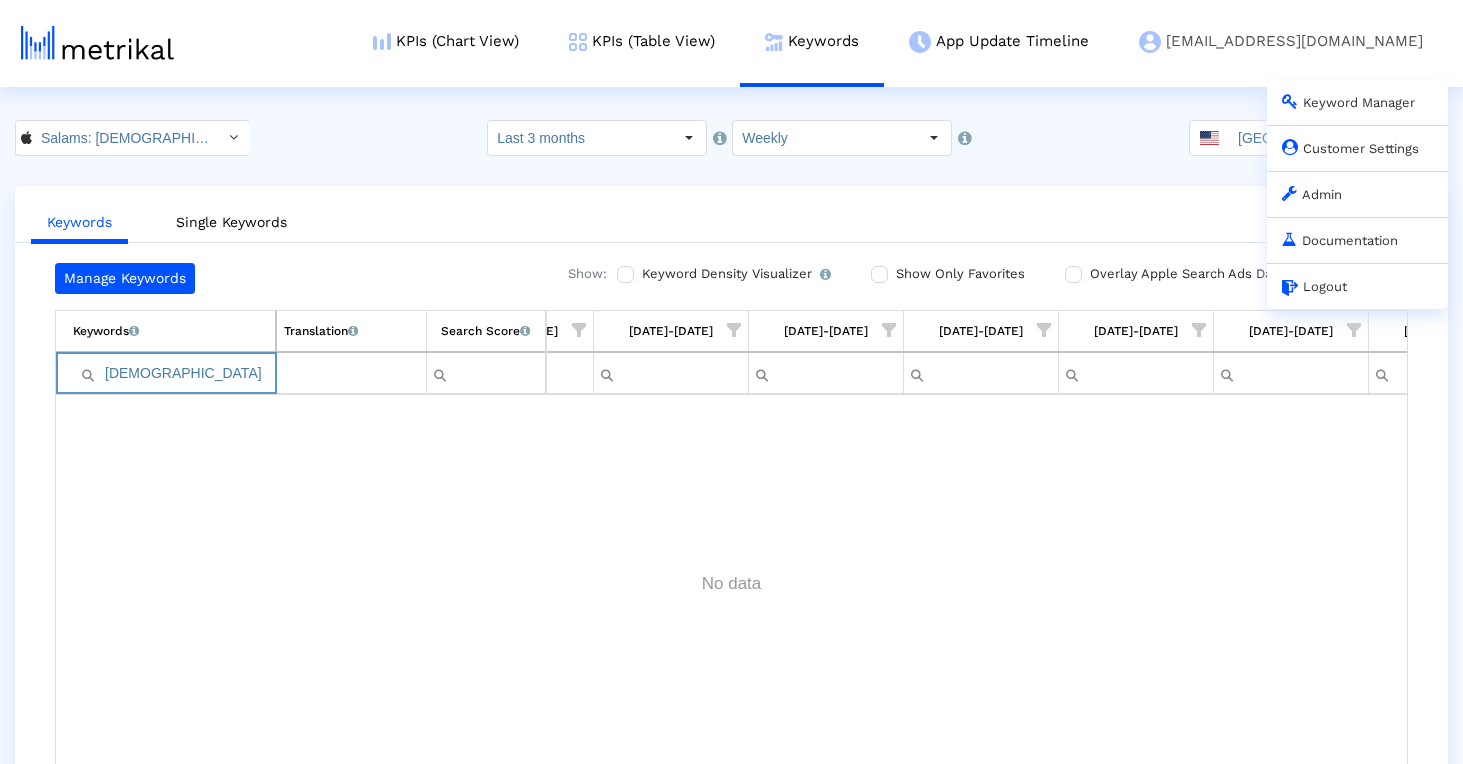 click on "Admin" at bounding box center (1312, 194) 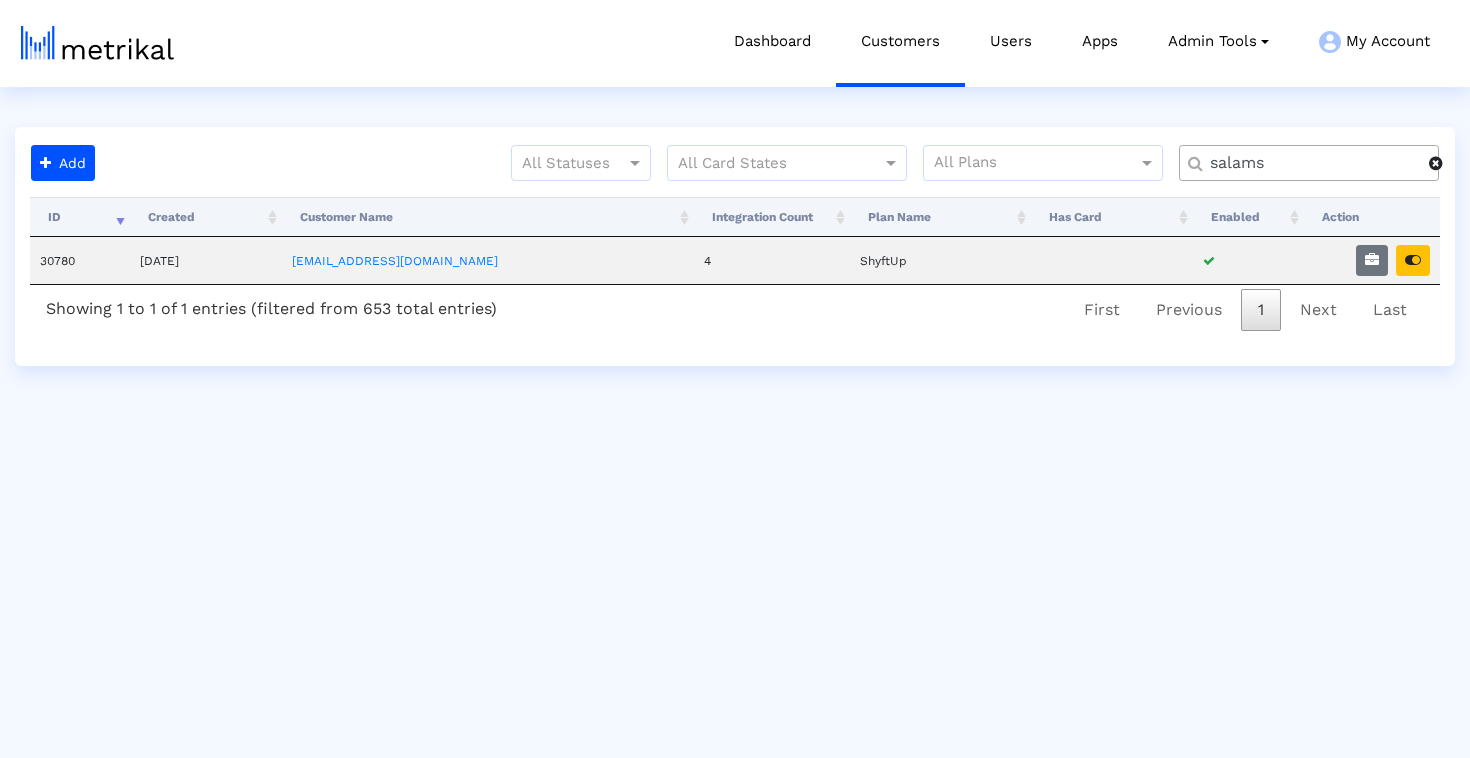 scroll, scrollTop: 0, scrollLeft: 0, axis: both 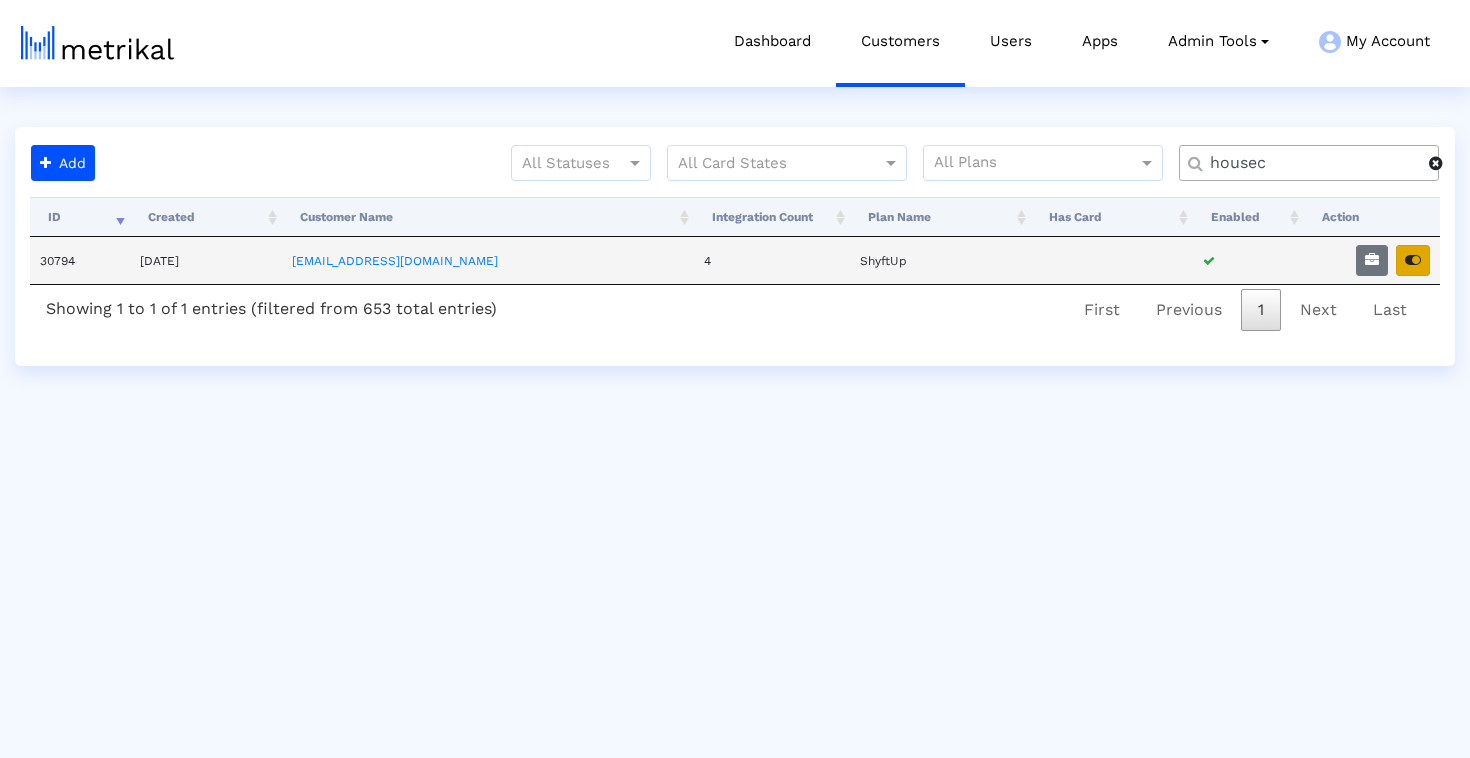 type on "housec" 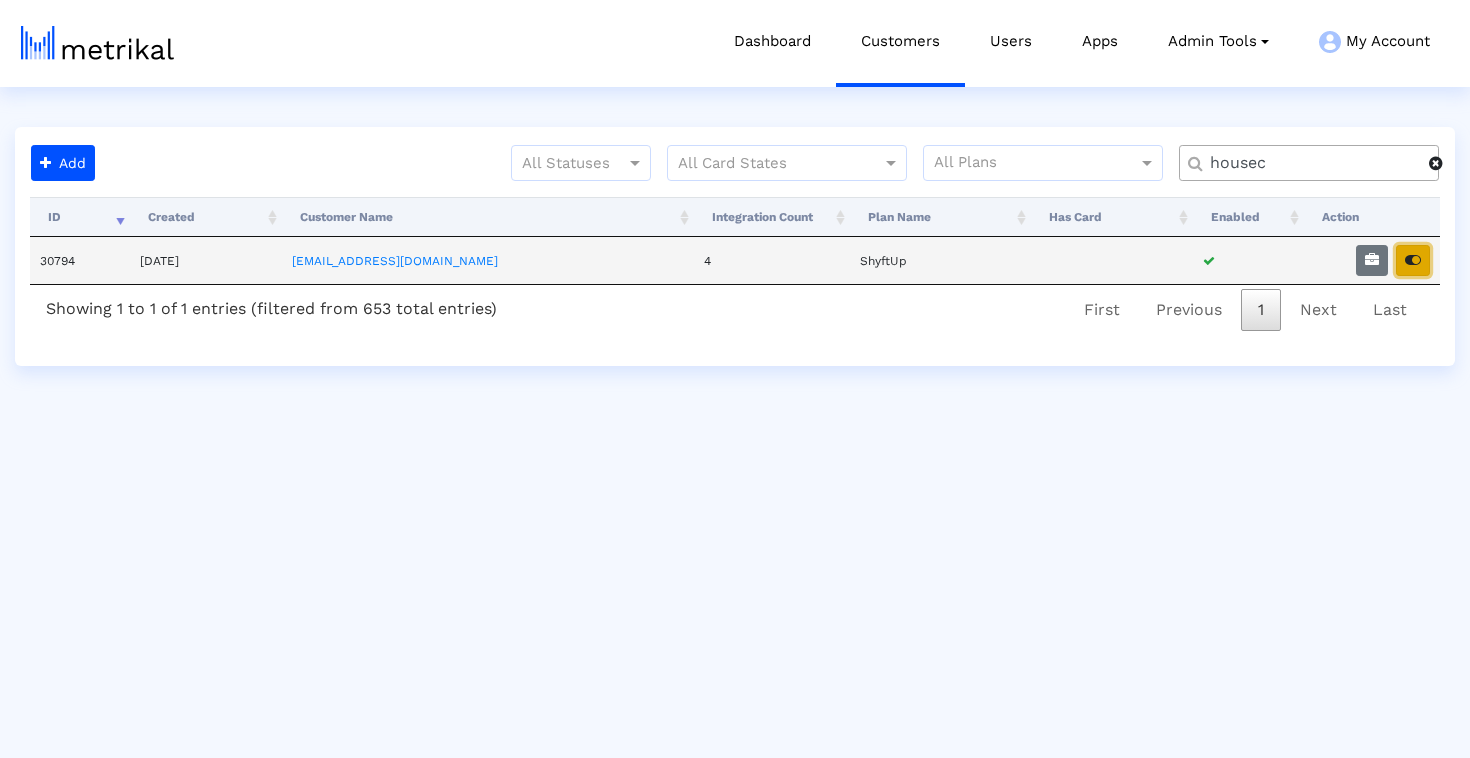 click at bounding box center [1413, 260] 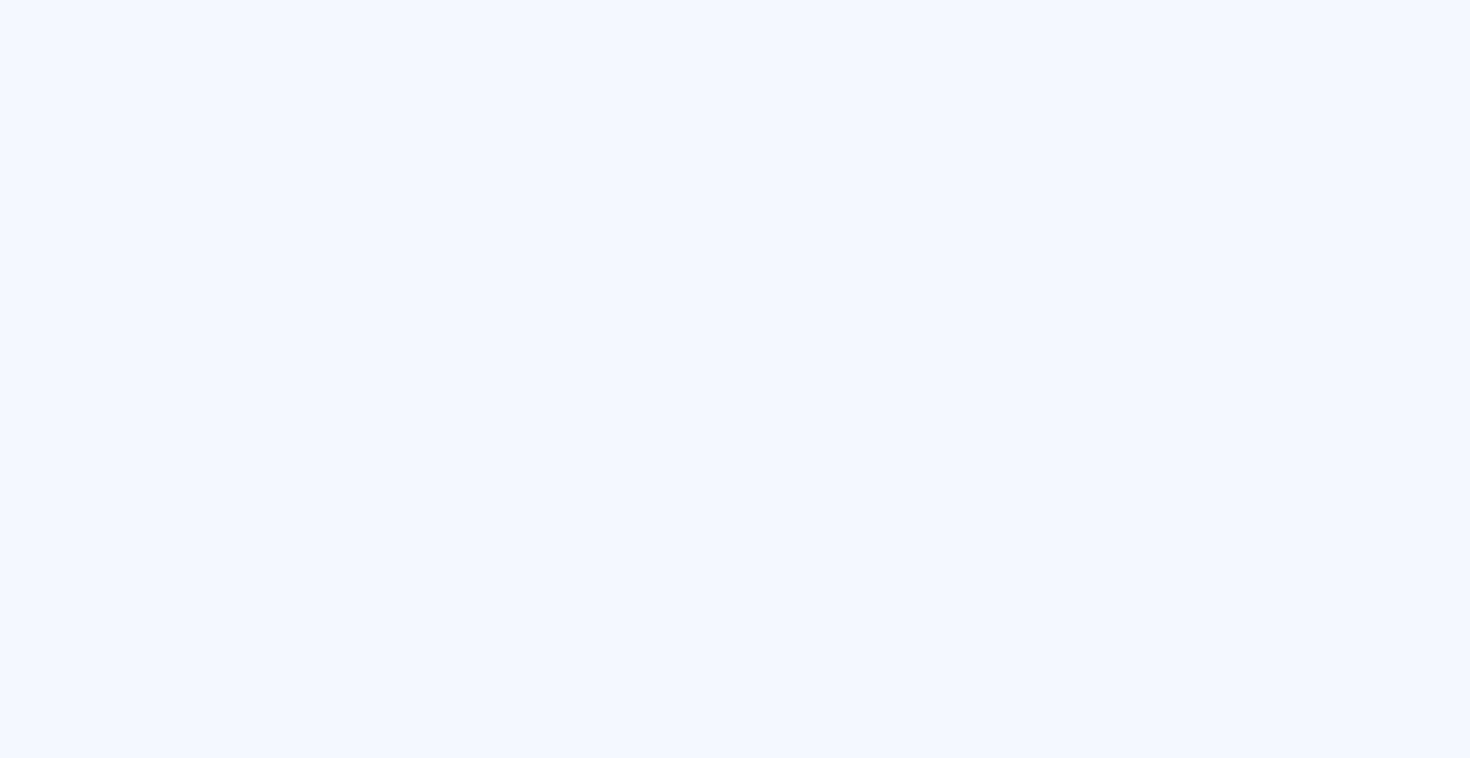 scroll, scrollTop: 0, scrollLeft: 0, axis: both 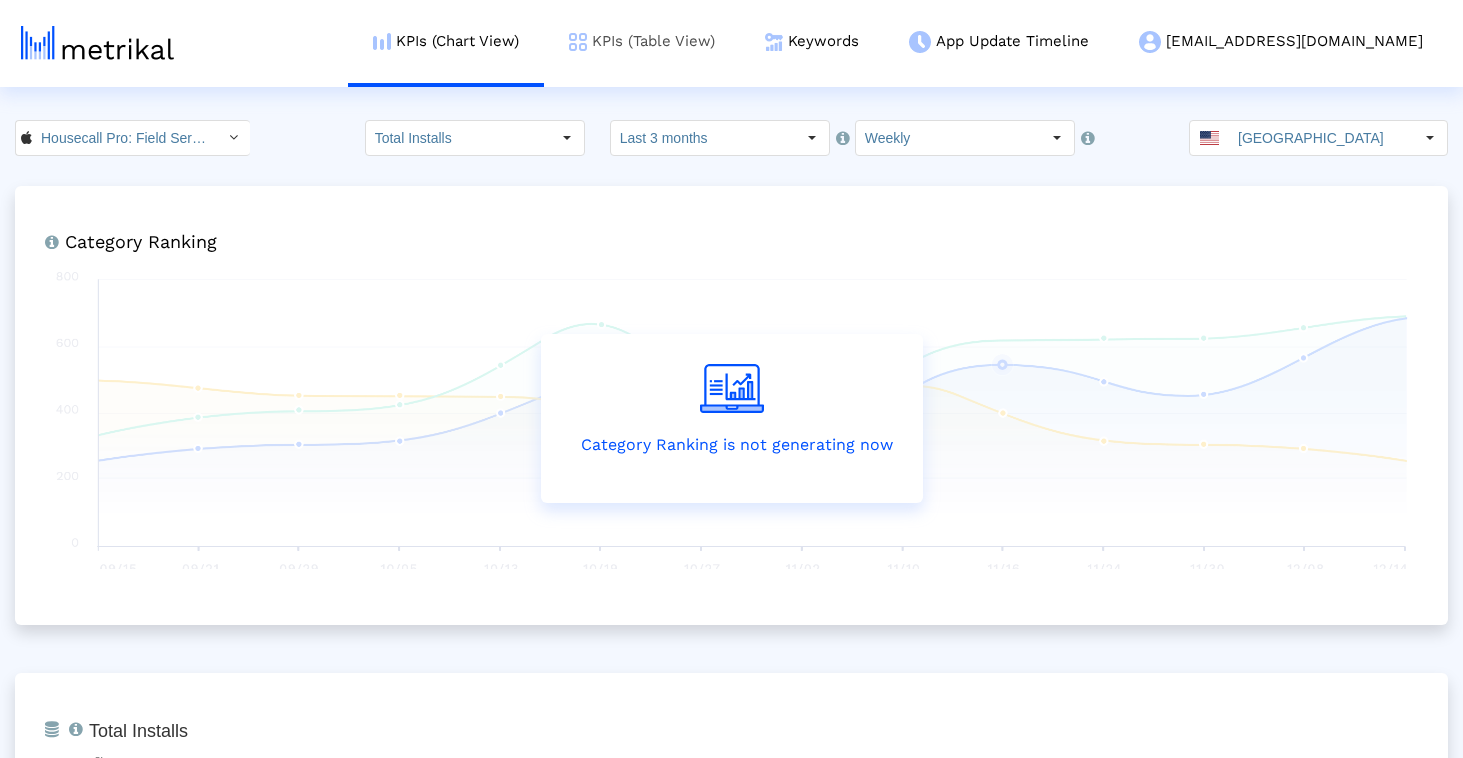 click on "KPIs (Table View)" at bounding box center (642, 41) 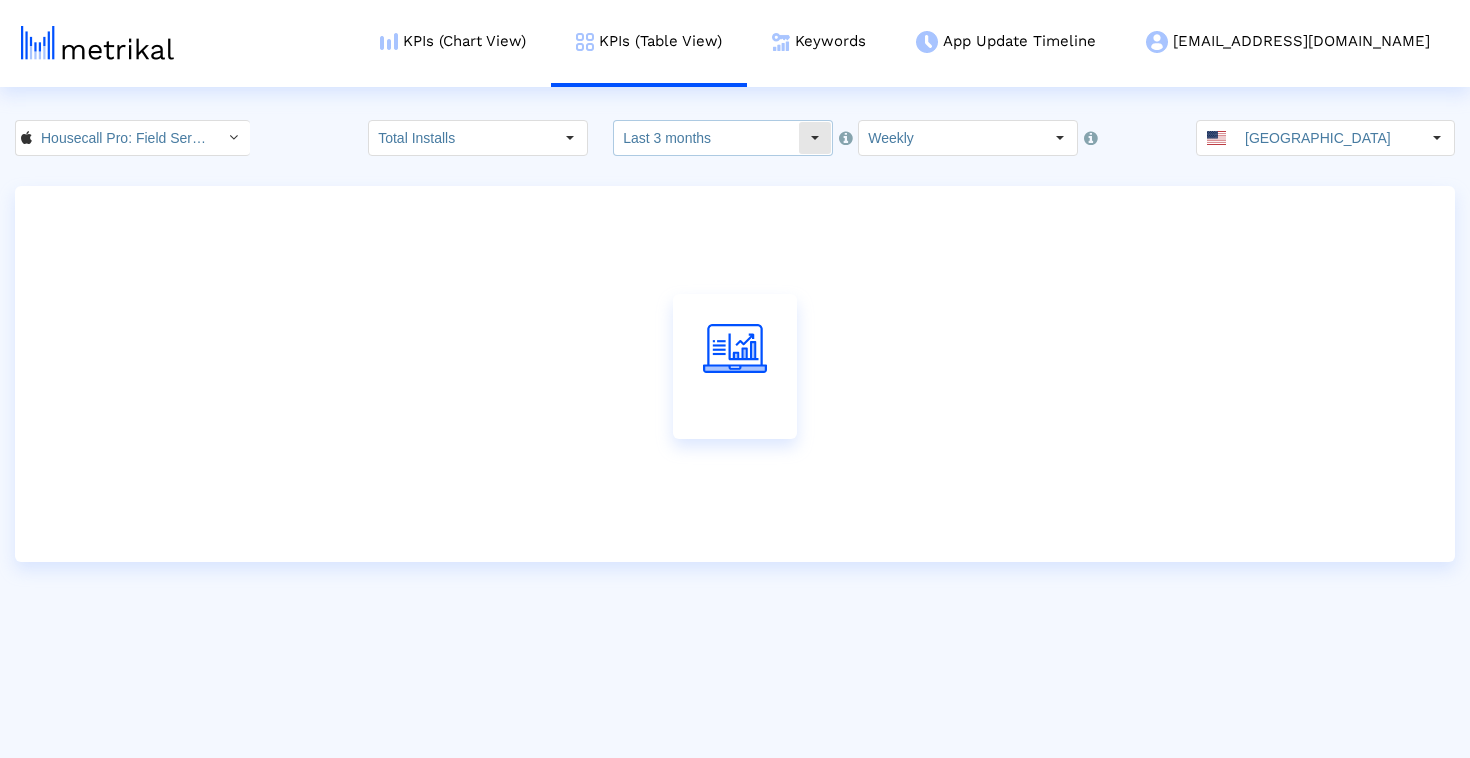 click on "Last 3 months" 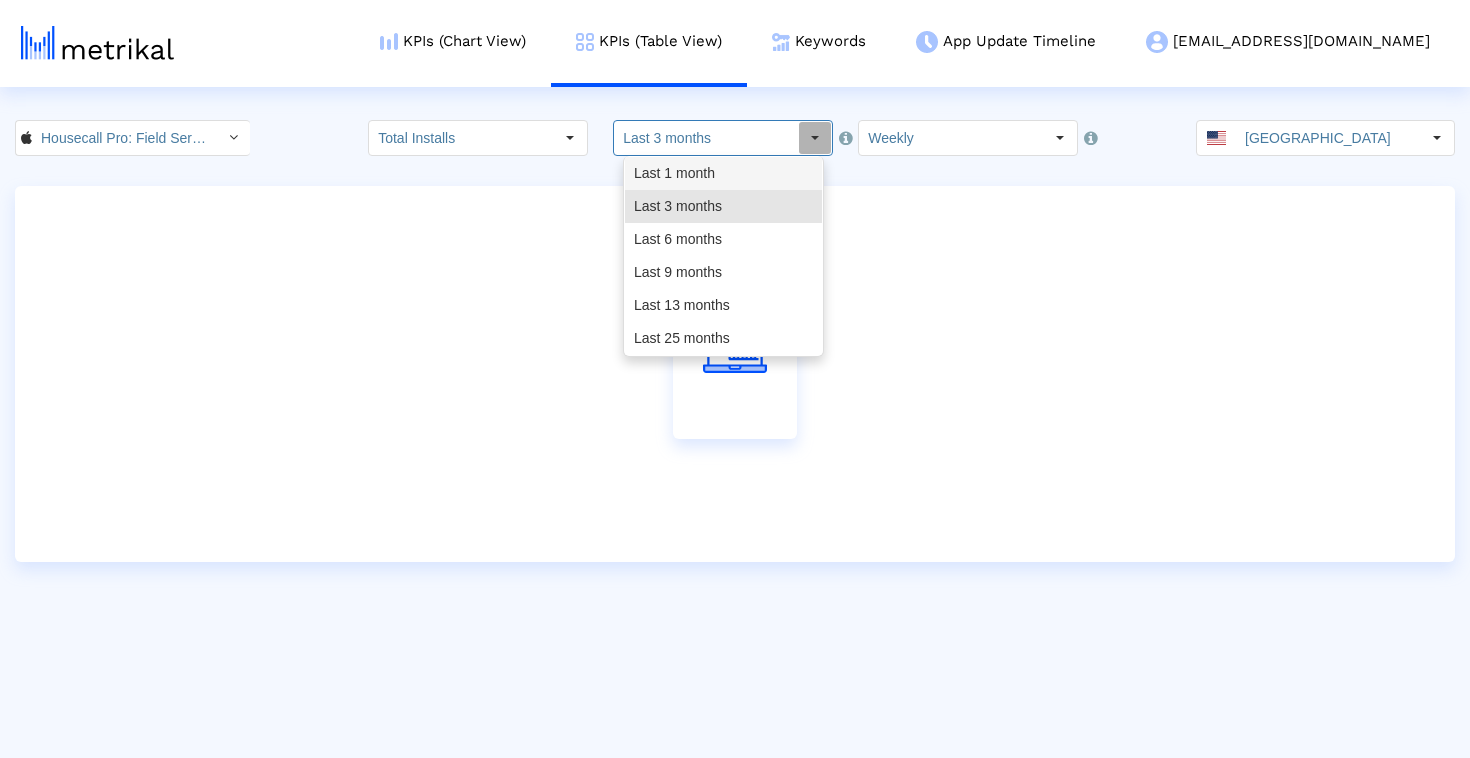 click on "Last 1 month" at bounding box center [723, 173] 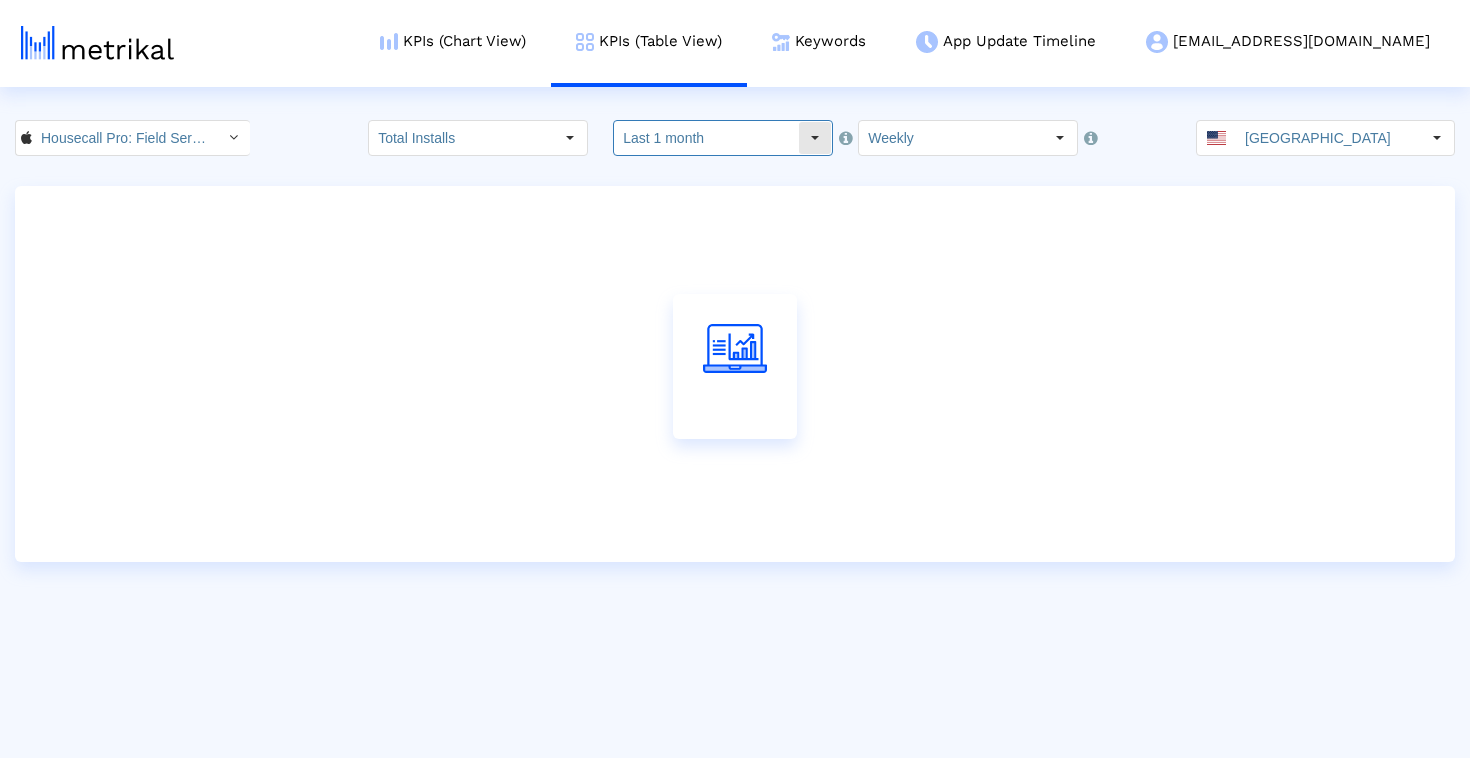 click on "Last 1 month" 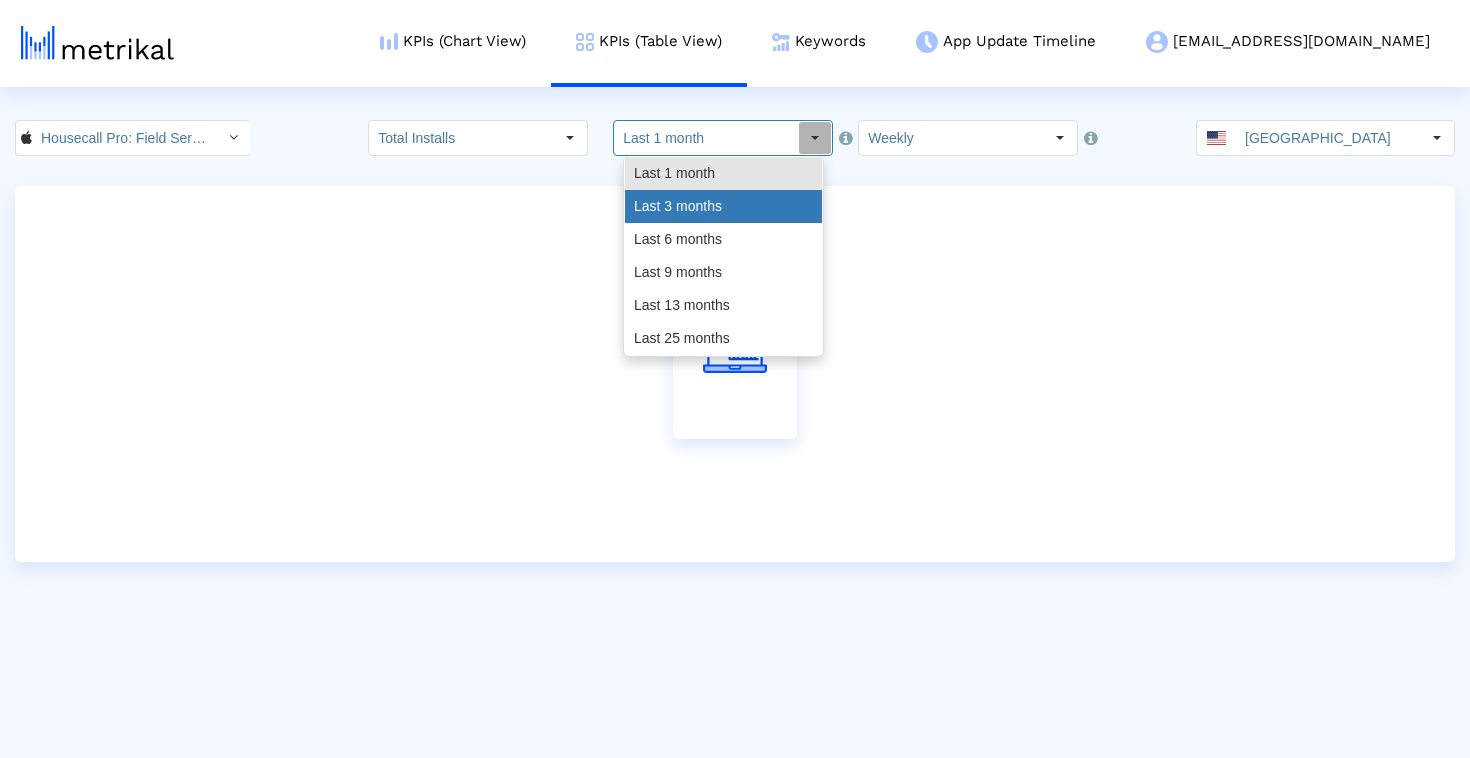 click on "Last 3 months" at bounding box center (723, 206) 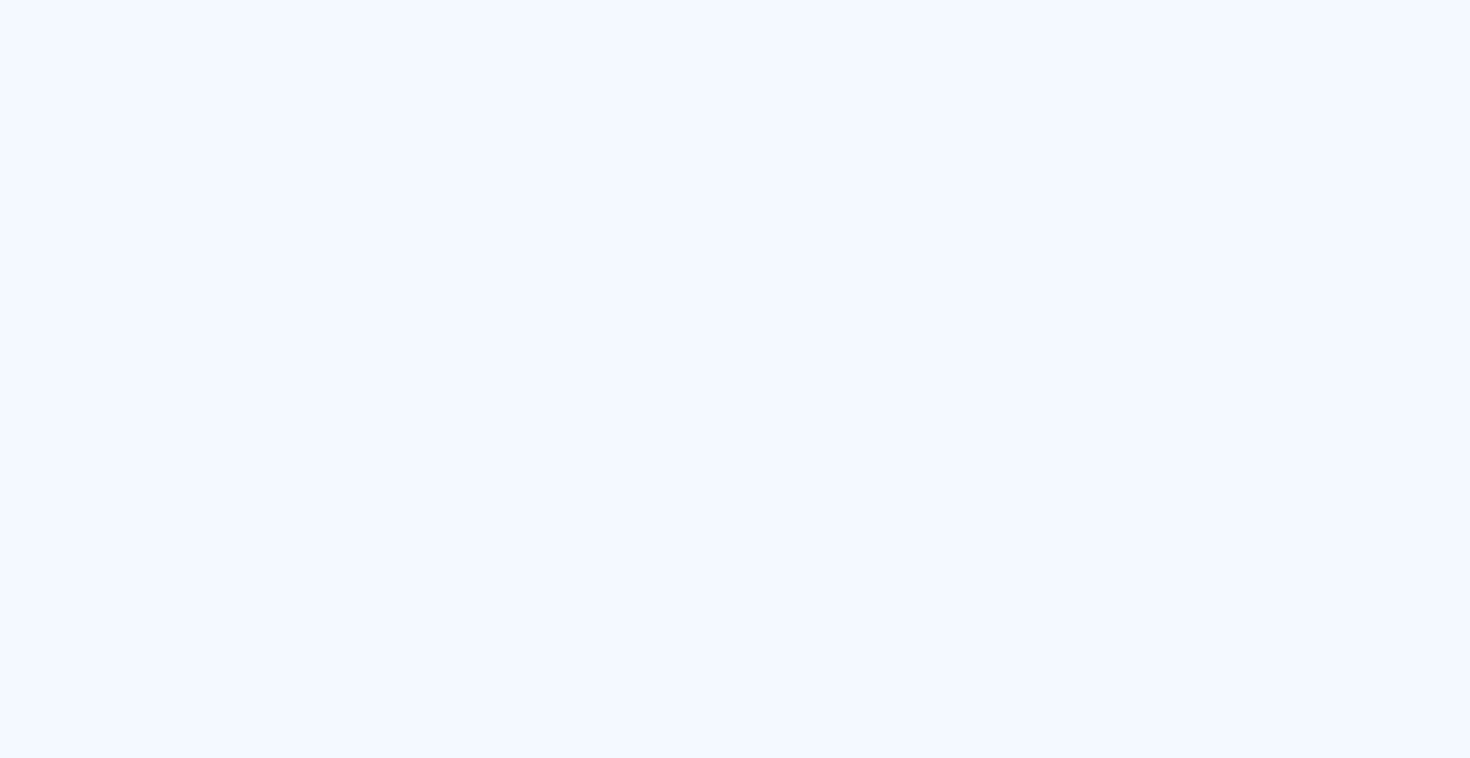 scroll, scrollTop: 0, scrollLeft: 0, axis: both 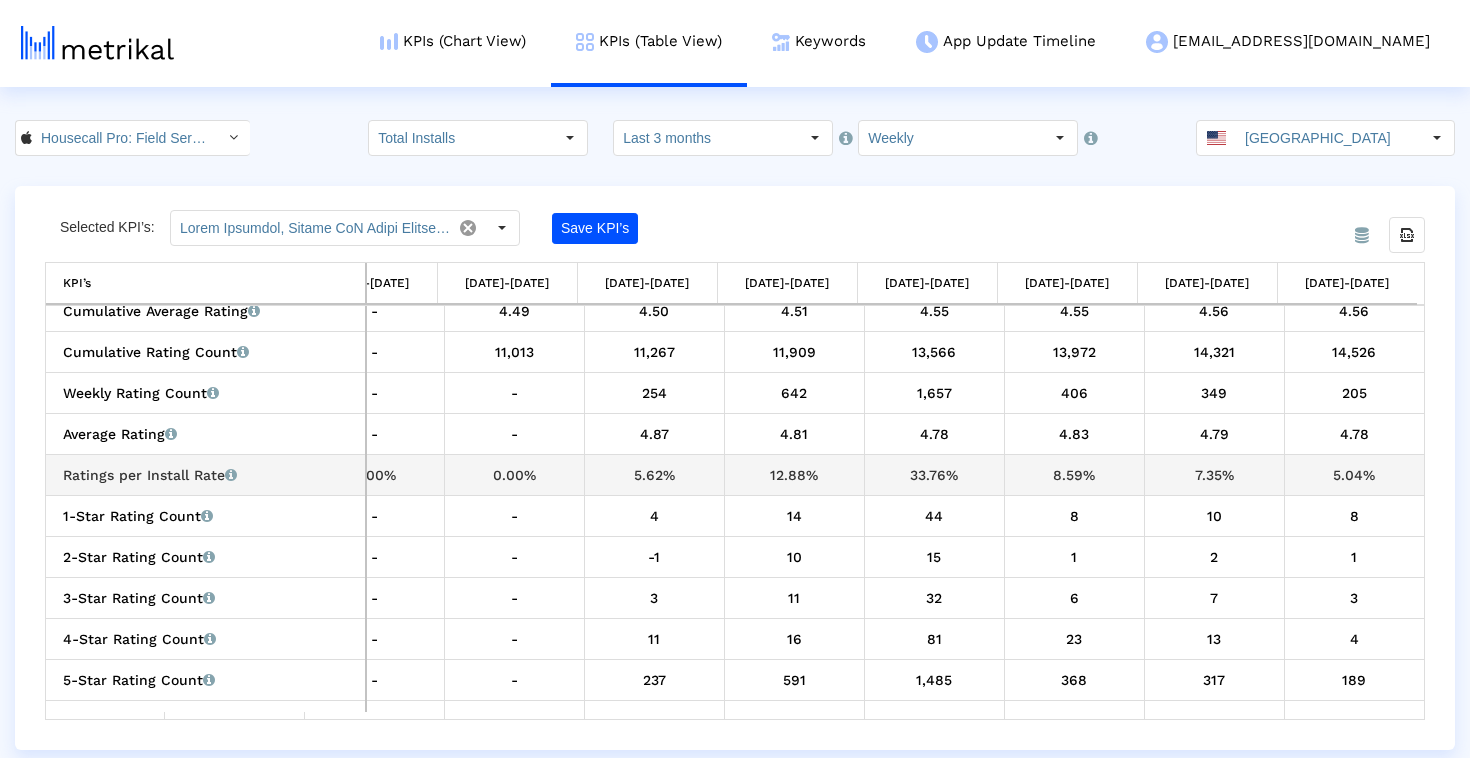 click on "5.04%" at bounding box center [1355, 475] 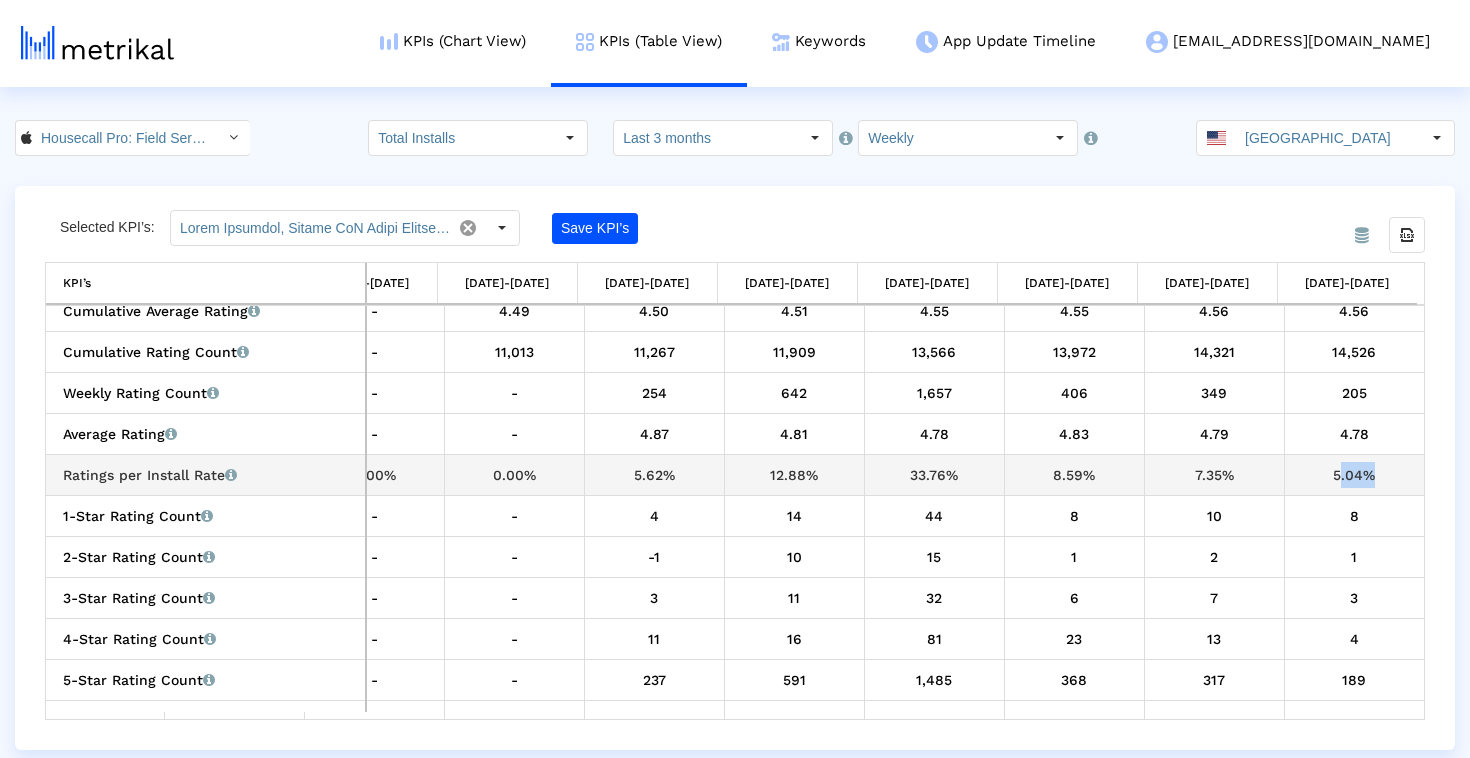 click on "5.04%" at bounding box center (1355, 475) 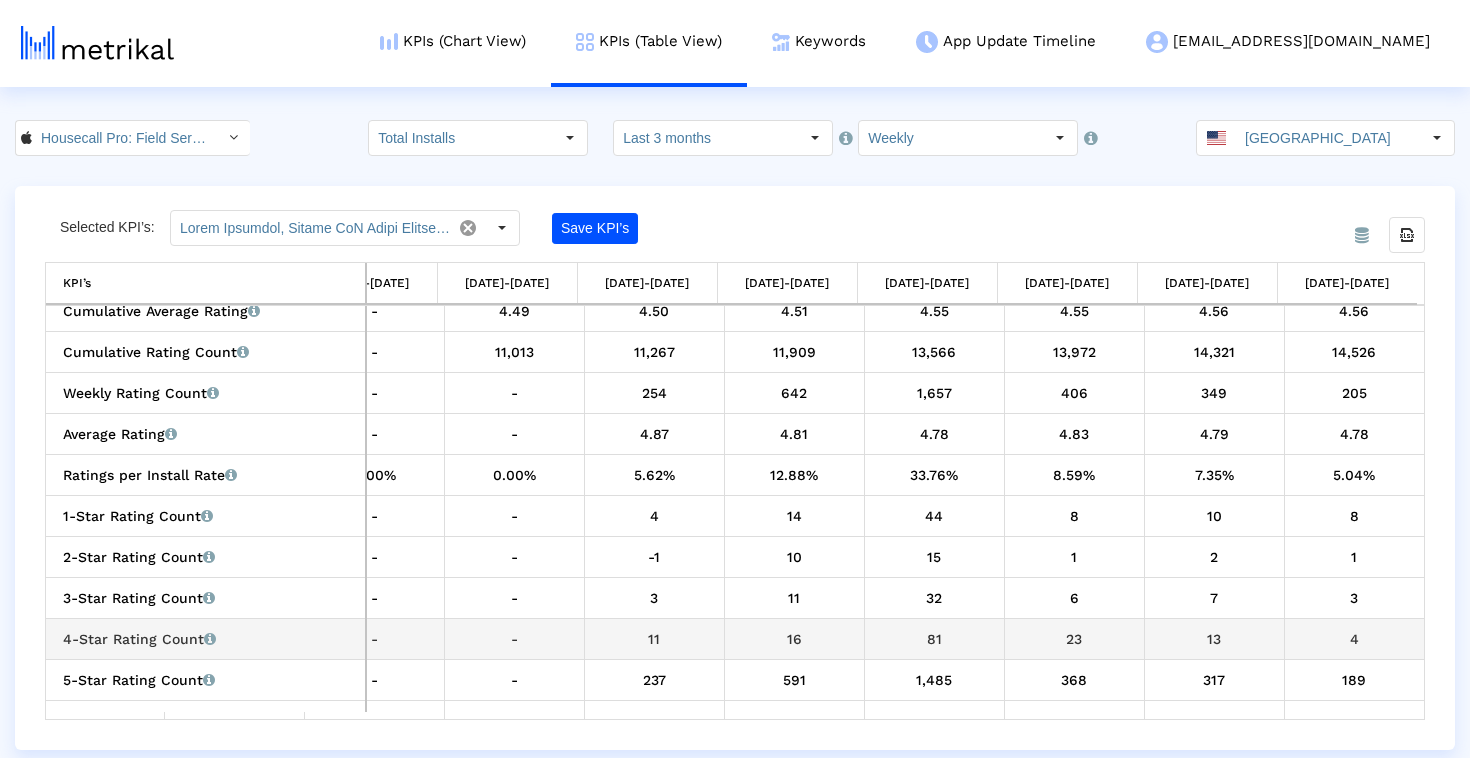 click on "4" at bounding box center [1354, 638] 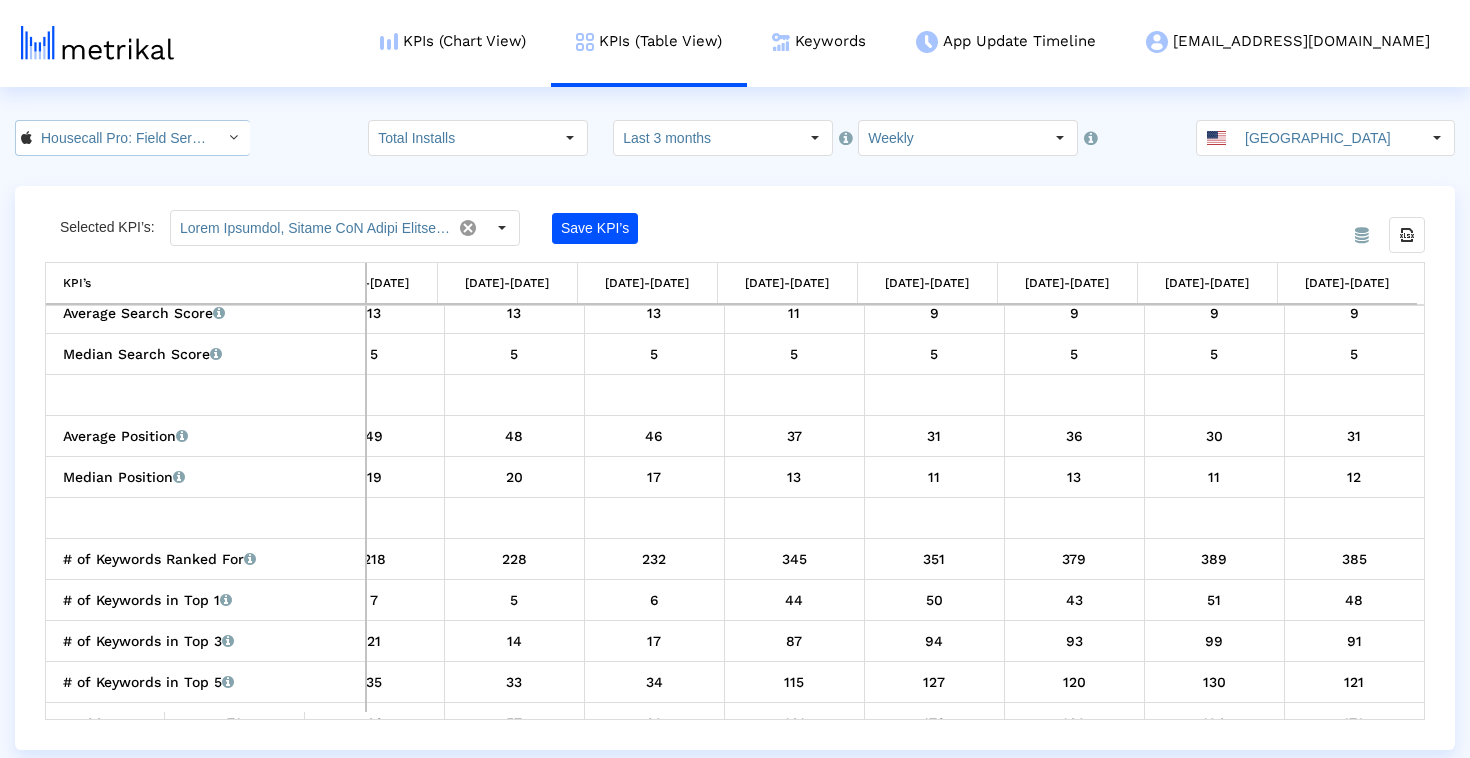 click 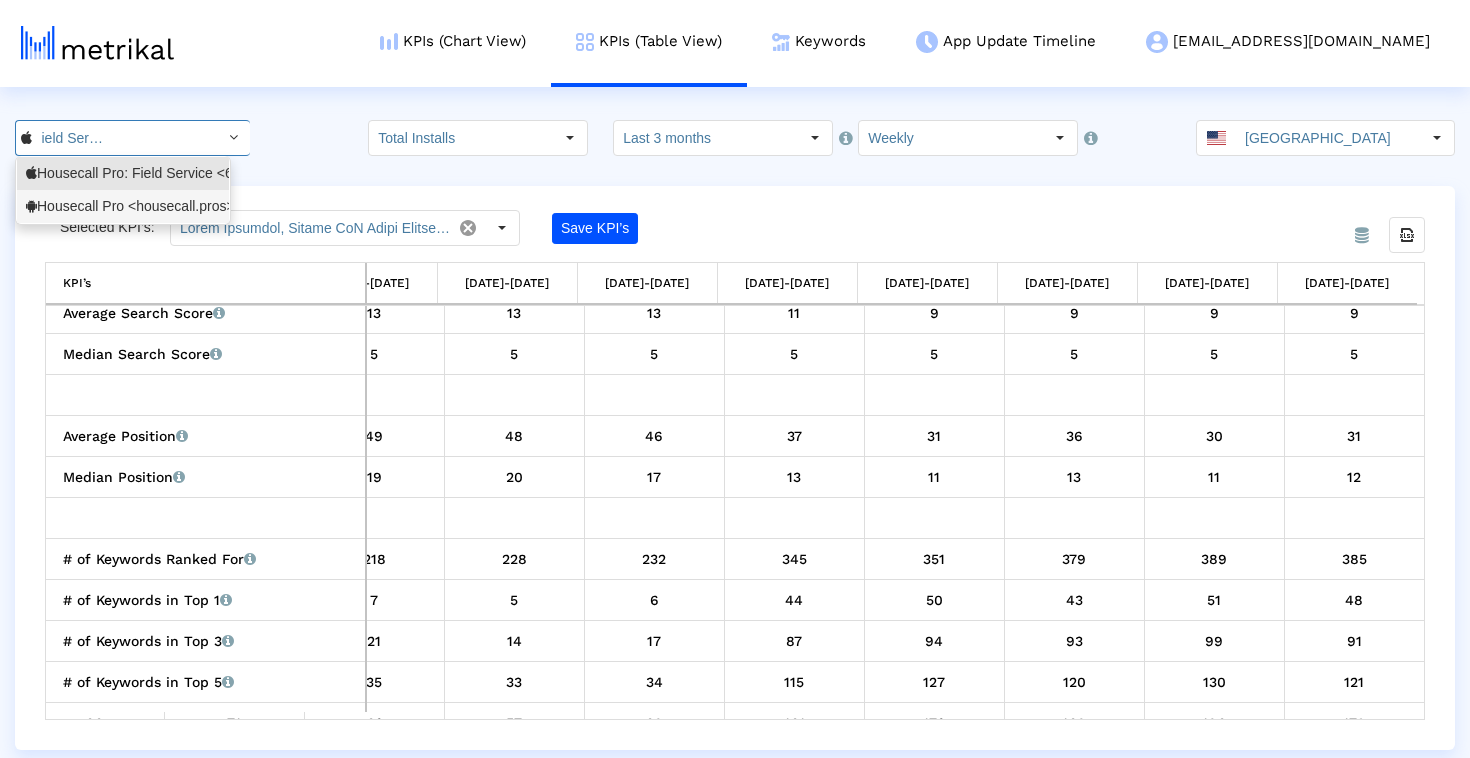 click on "Housecall Pro <housecall.pros>" at bounding box center [123, 206] 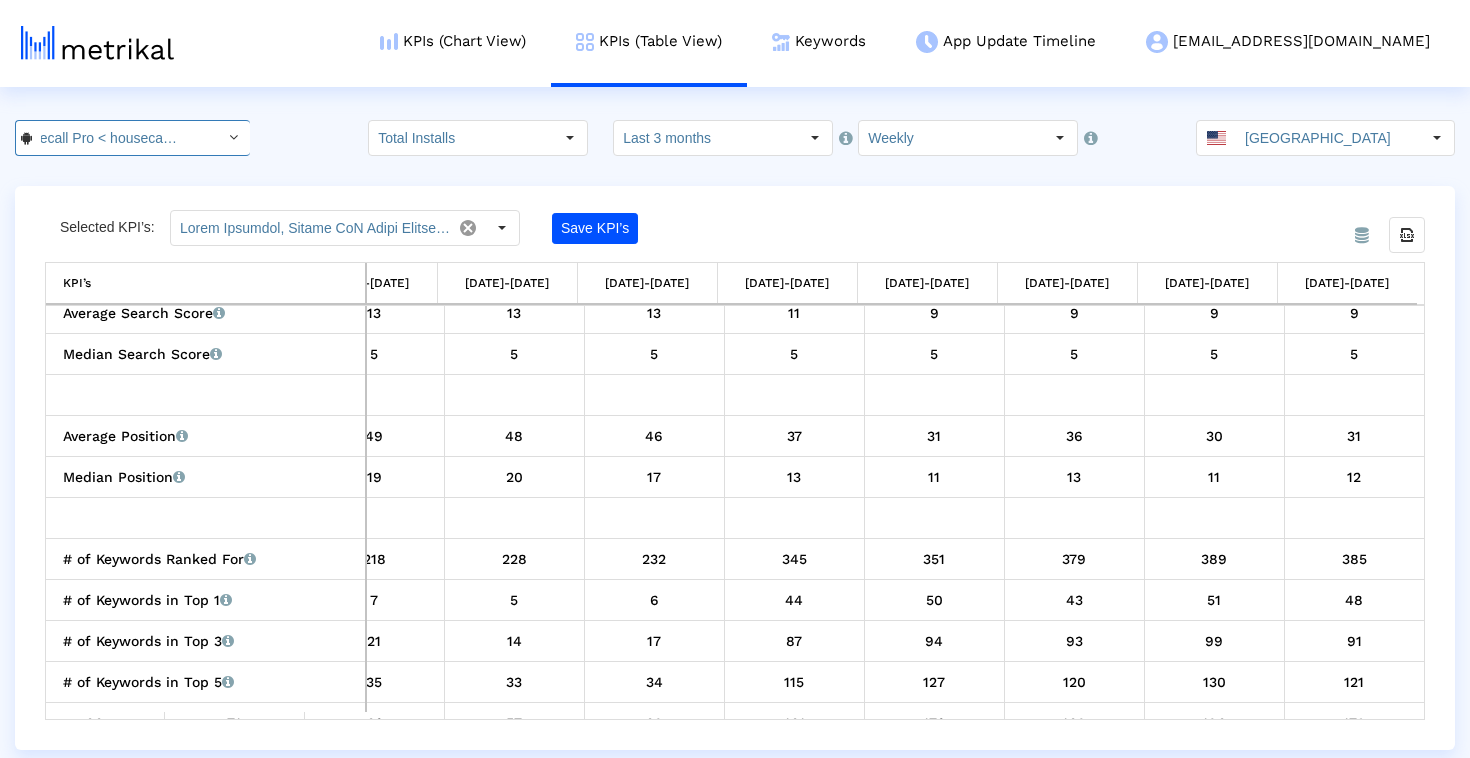 click on "Housecall Pro < housecall.pros >" 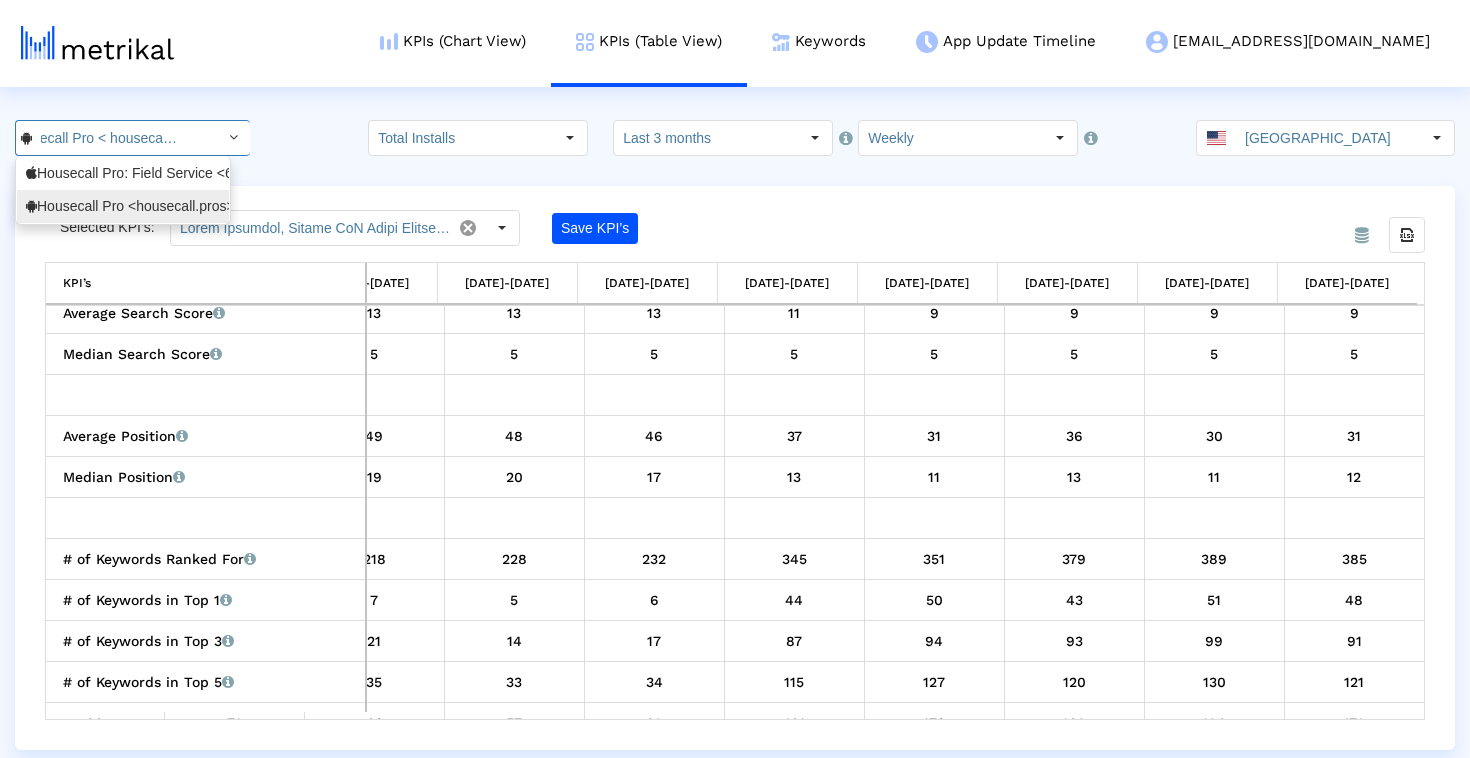 click on "Housecall Pro <housecall.pros>" at bounding box center [123, 206] 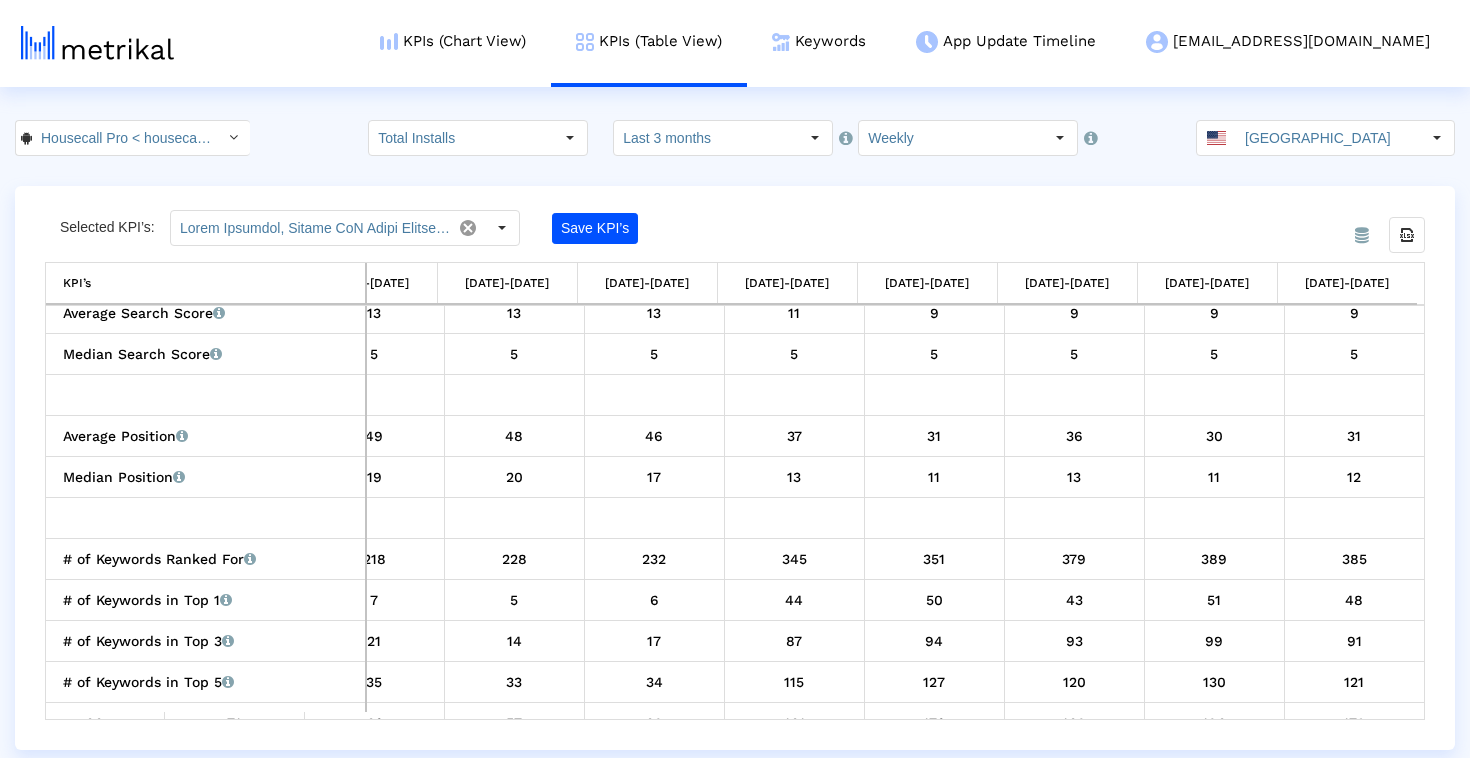 click on "Housecall Pro < housecall.pros > Pull down to refresh... Release to refresh... Refreshing...  Housecall Pro: Field Service <692833651>   Housecall Pro <housecall.pros>  Loading... Total Installs  Select how far back from today you would like to view the data below.  Last 3 months  Select how would like to group the data below.  Weekly United States" 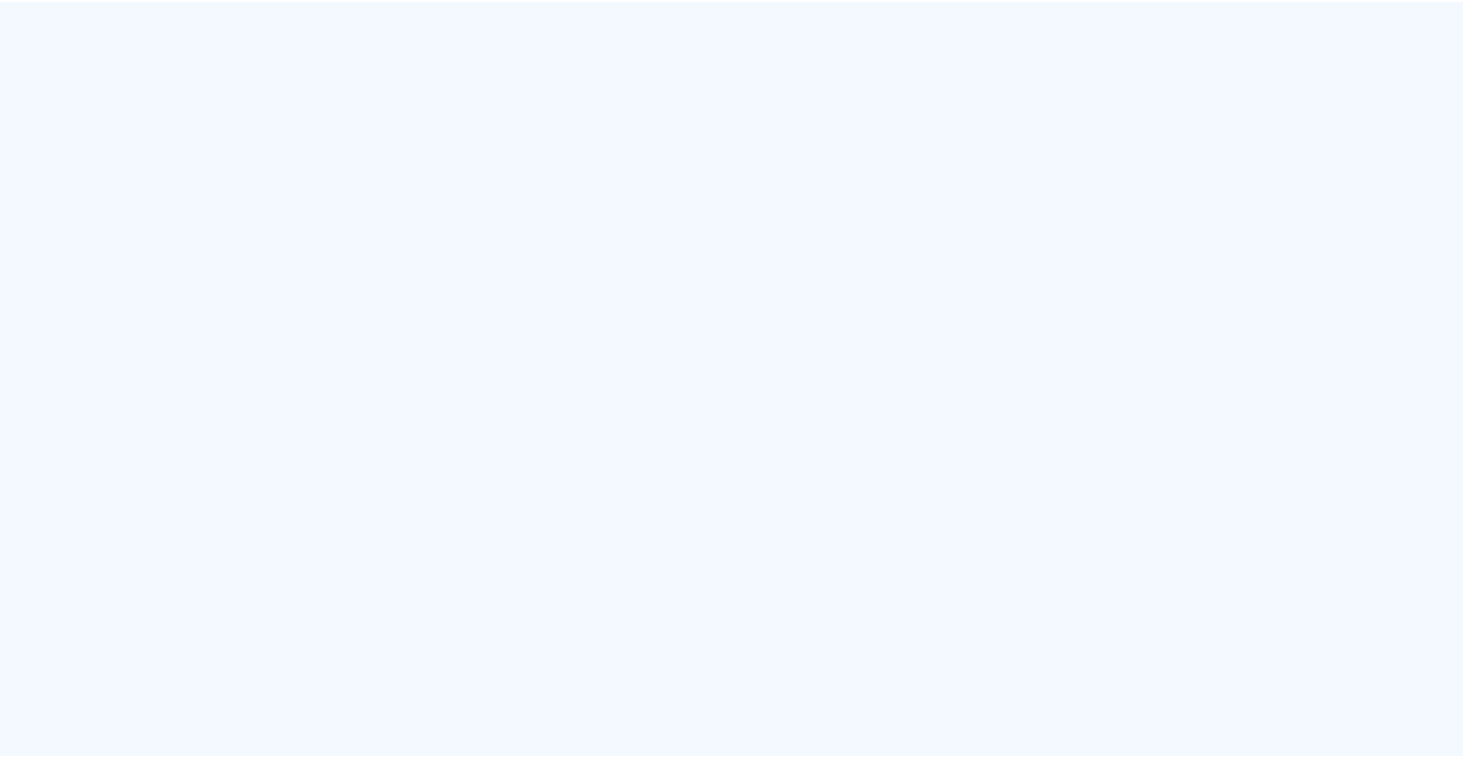 scroll, scrollTop: 0, scrollLeft: 0, axis: both 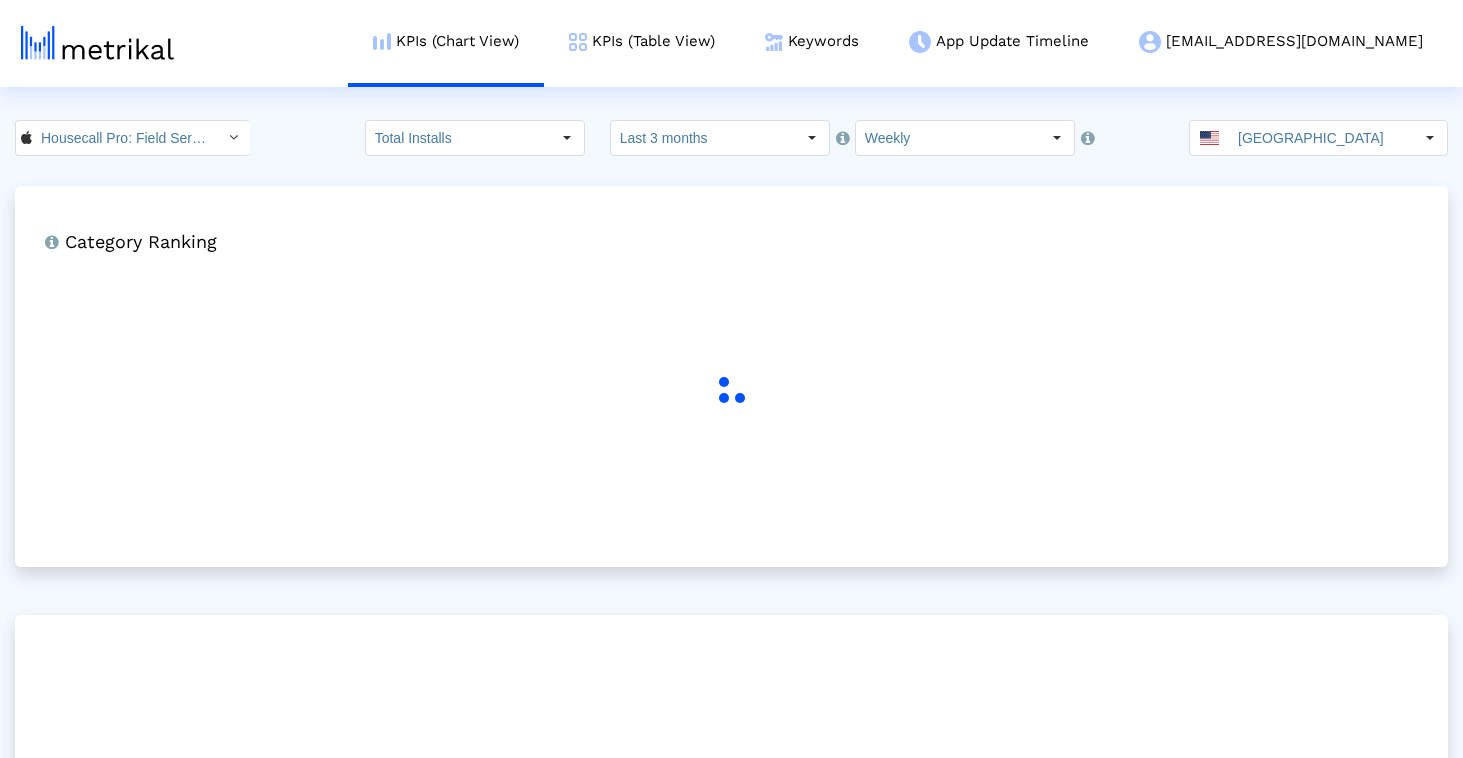 click on "Housecall Pro: Field Service < 692833651 > Total Installs  Select how far back from [DATE] you would like to view the data below.  Last 3 months  Select how would like to group the data below.  Weekly United States Category Ranking  Ranking of the app in the Overall and Category Charts." 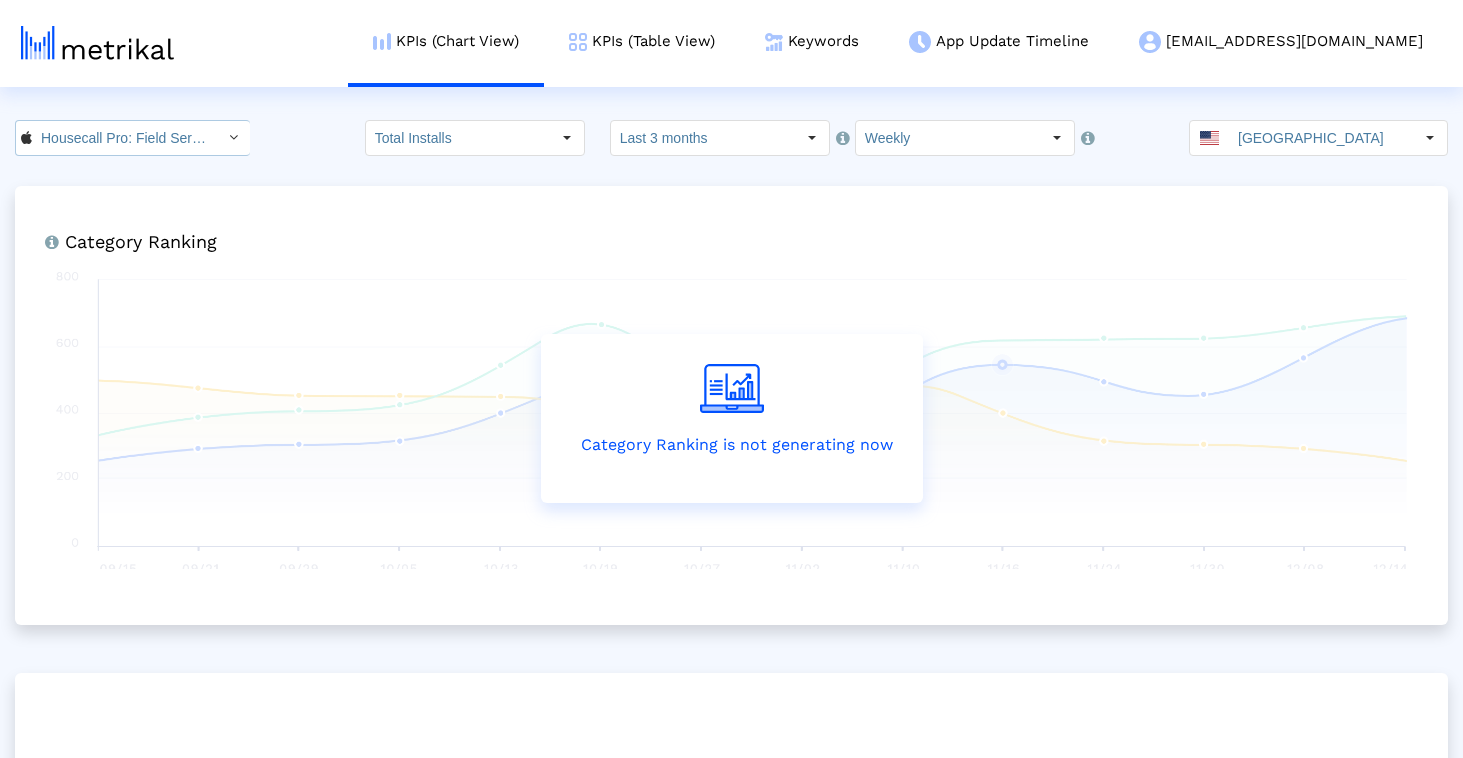 click on "Housecall Pro: Field Service < 692833651 >" 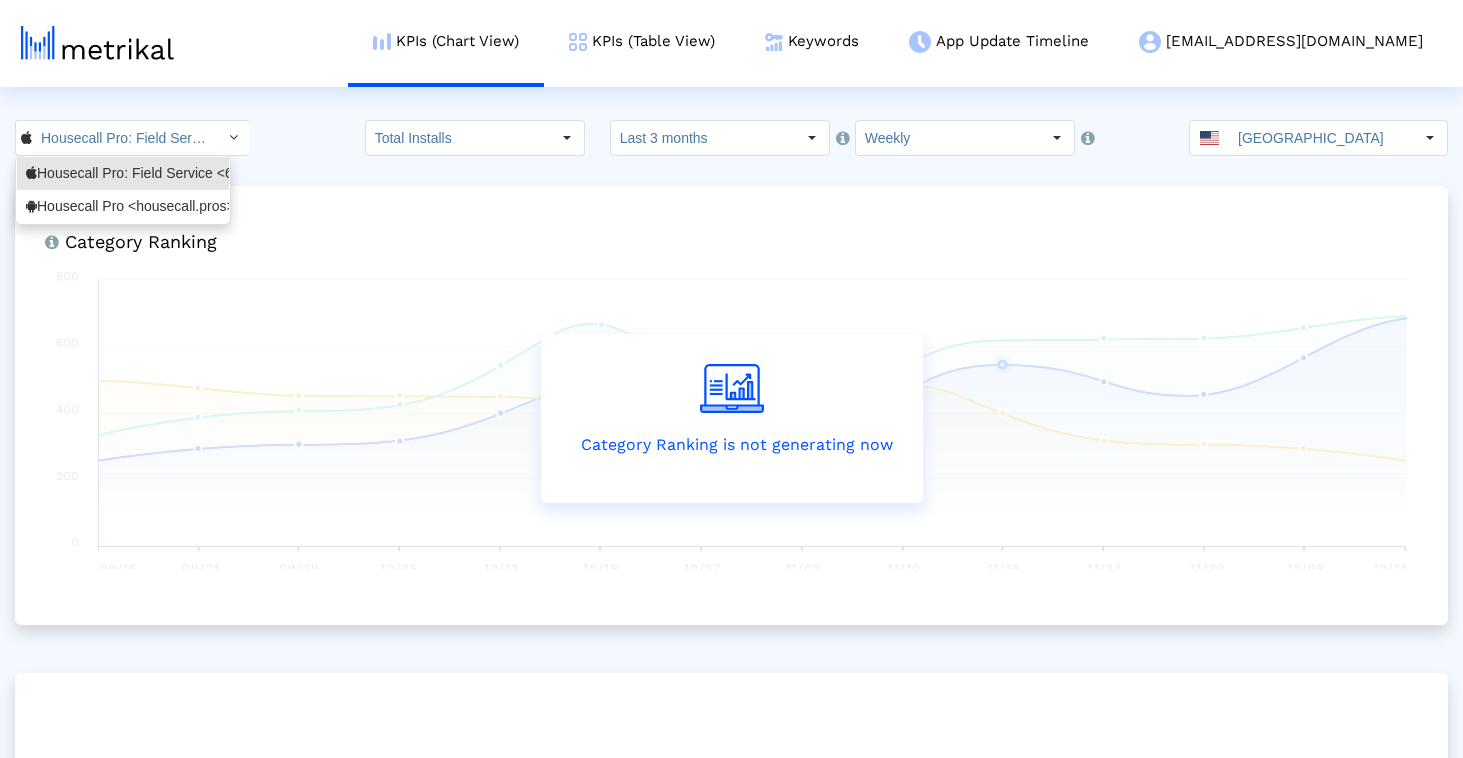 click on "Pull down to refresh... Release to refresh... Refreshing...  Housecall Pro: Field Service <692833651>   Housecall Pro <housecall.pros>  Loading..." at bounding box center [123, 190] 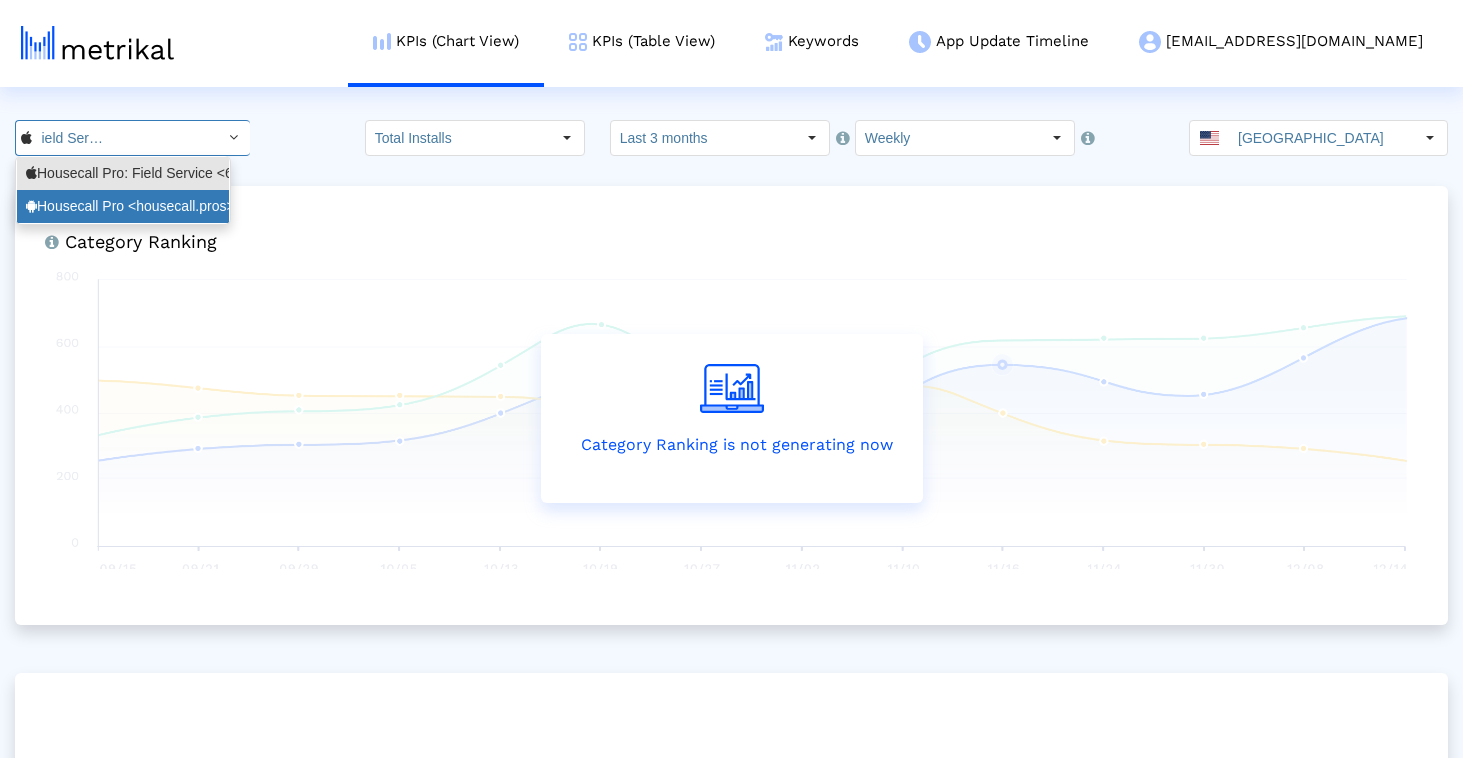 click on "Housecall Pro <housecall.pros>" at bounding box center (123, 206) 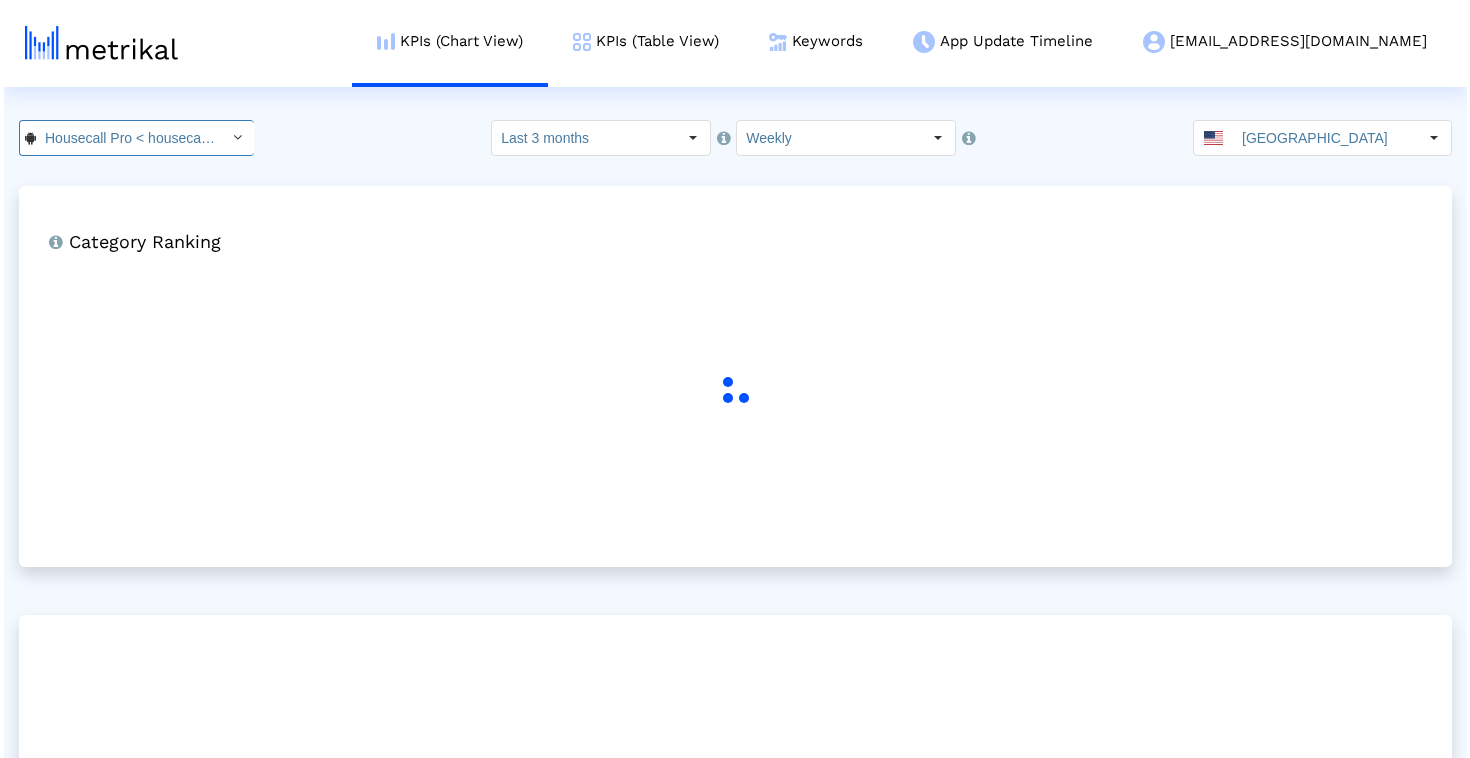 scroll, scrollTop: 0, scrollLeft: 56, axis: horizontal 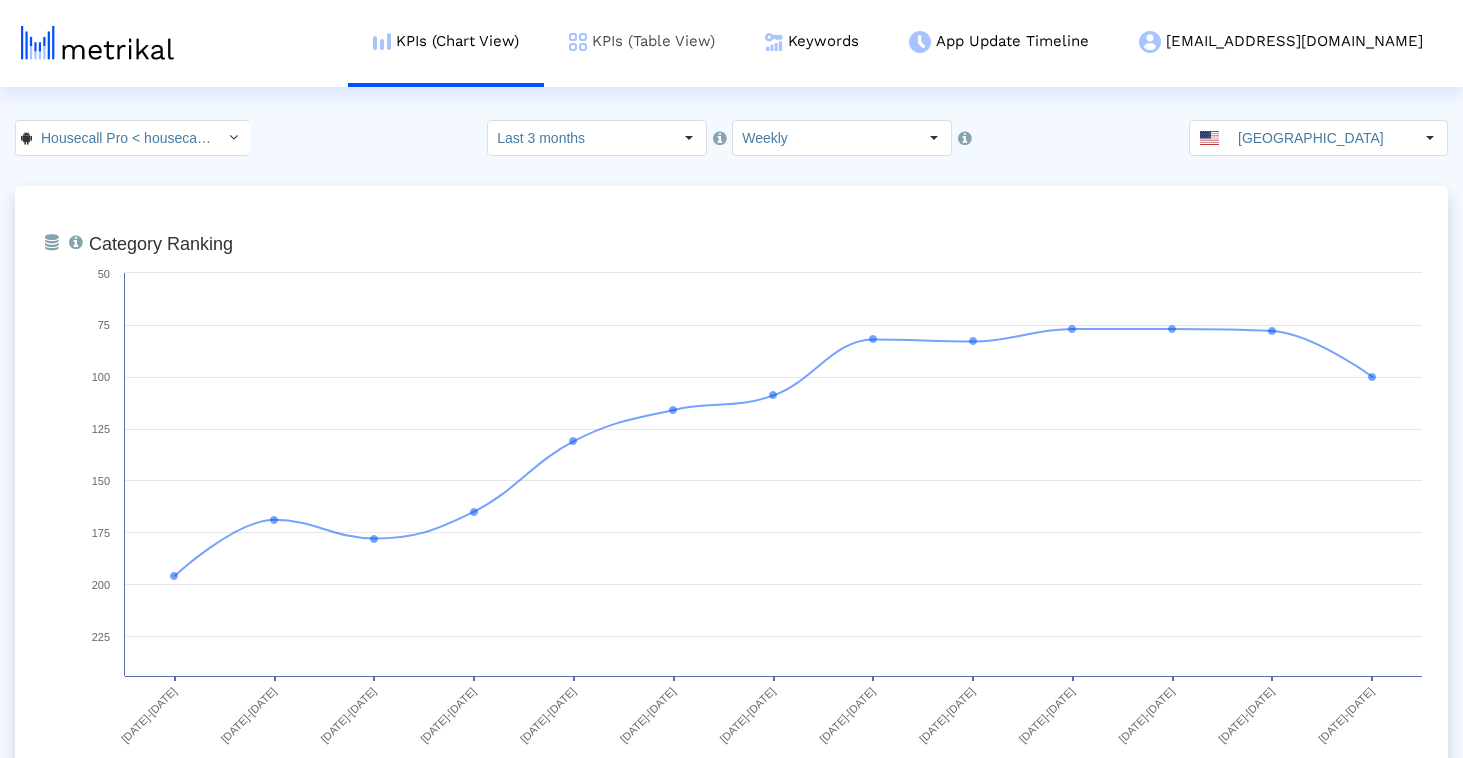 click on "KPIs (Table View)" at bounding box center [642, 41] 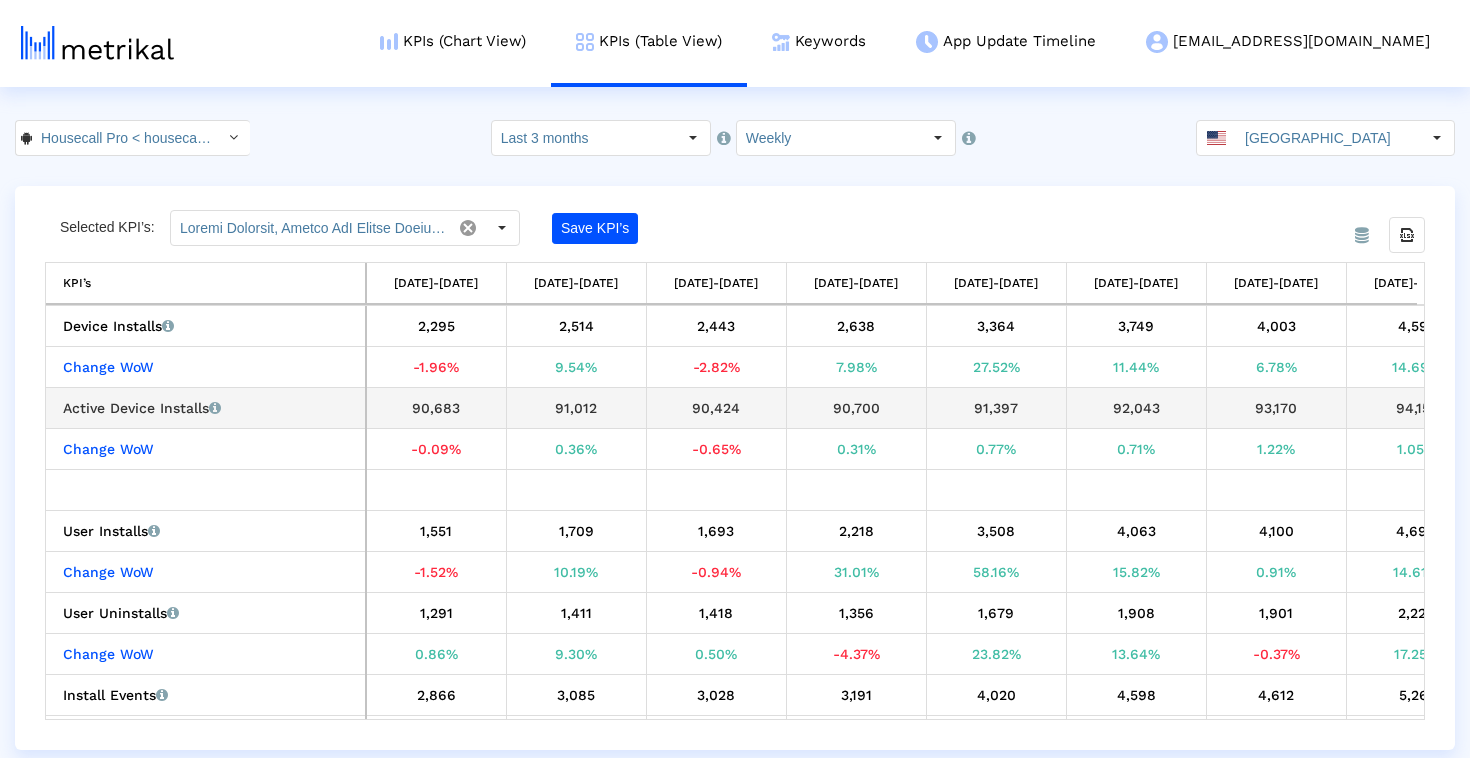 scroll, scrollTop: 0, scrollLeft: 356, axis: horizontal 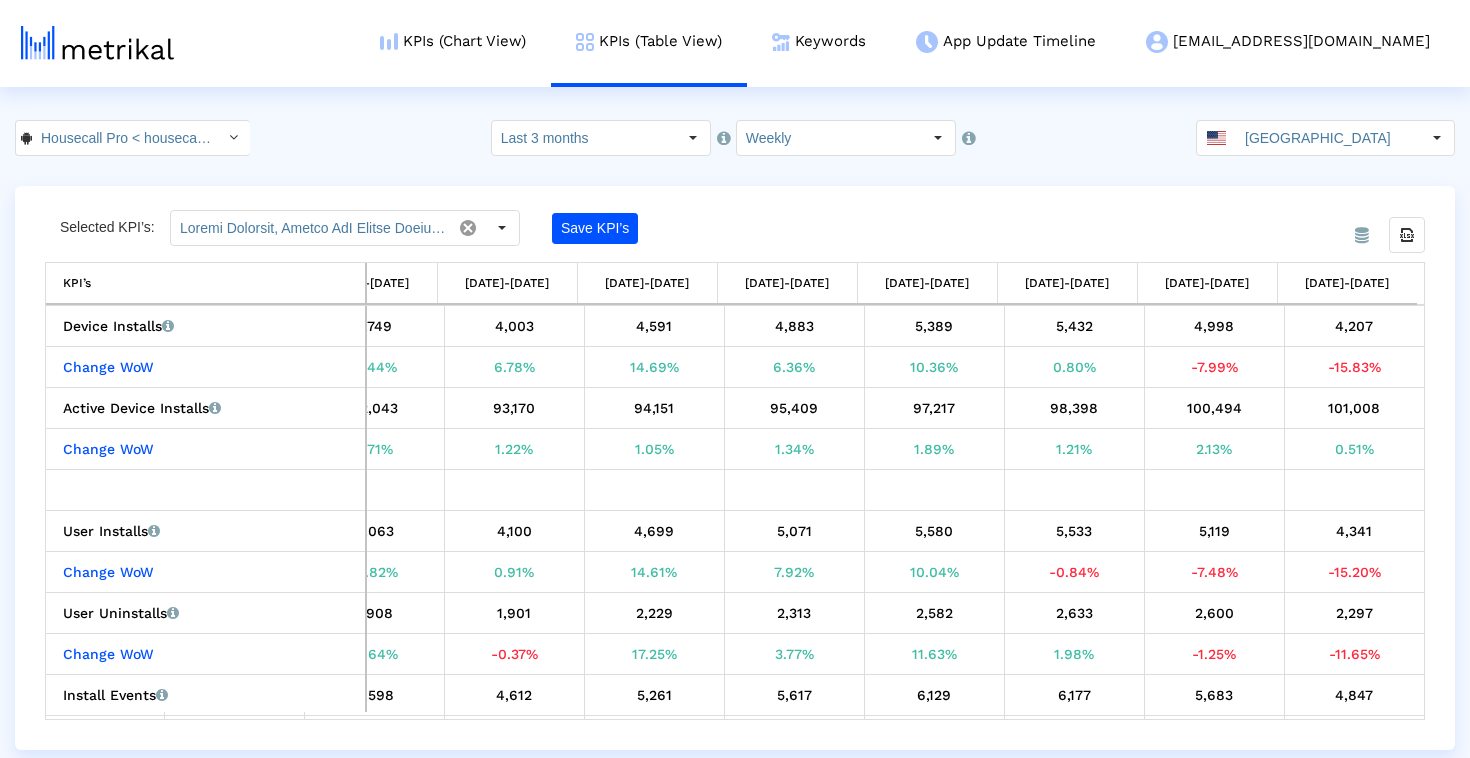 click on "From Database Selected KPI’s: Save KPI’s Export all data KPI’s   KPI’s 04/06/25-04/12/25 04/13/25-04/19/25 04/20/25-04/26/25 04/27/25-05/03/25 05/04/25-05/10/25 05/11/25-05/17/25 05/18/25-05/24/25 05/25/25-05/31/25 06/01/25-06/07/25 06/08/25-06/14/25 06/15/25-06/21/25 06/22/25-06/28/25 06/29/25-07/05/25  Device Installs   Number of times that the app was installed on unique devices from all sources, reported by Google Play Developer Console.   2,295   2,514   2,443   2,638   3,364   3,749   4,003   4,591   4,883   5,389   5,432   4,998   4,207   Change WoW   -1.96%    9.54%    -2.82%    7.98%    27.52%    11.44%    6.78%    14.69%    6.36%    10.36%    0.80%    -7.99%    -15.83%    Active Device Installs   Total number of devices that has the app installed.   90,683   91,012   90,424   90,700   91,397   92,043   93,170   94,151   95,409   97,217   98,398   100,494   101,008   Change WoW   -0.09%    0.36%    -0.65%    0.31%    0.77%    0.71%    1.22%    1.05%    1.34%    1.89%    1.21%    2.13%" 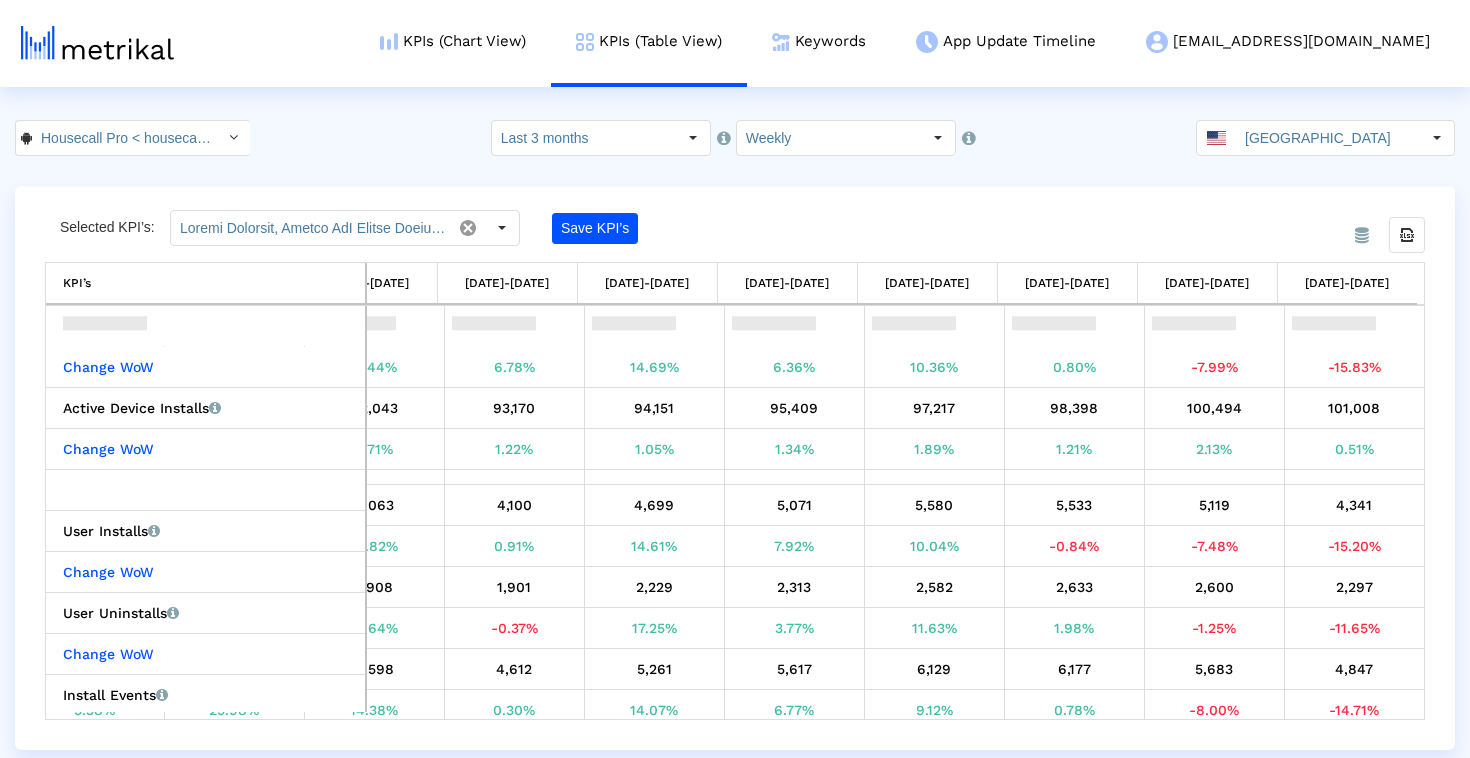 scroll, scrollTop: 107, scrollLeft: 769, axis: both 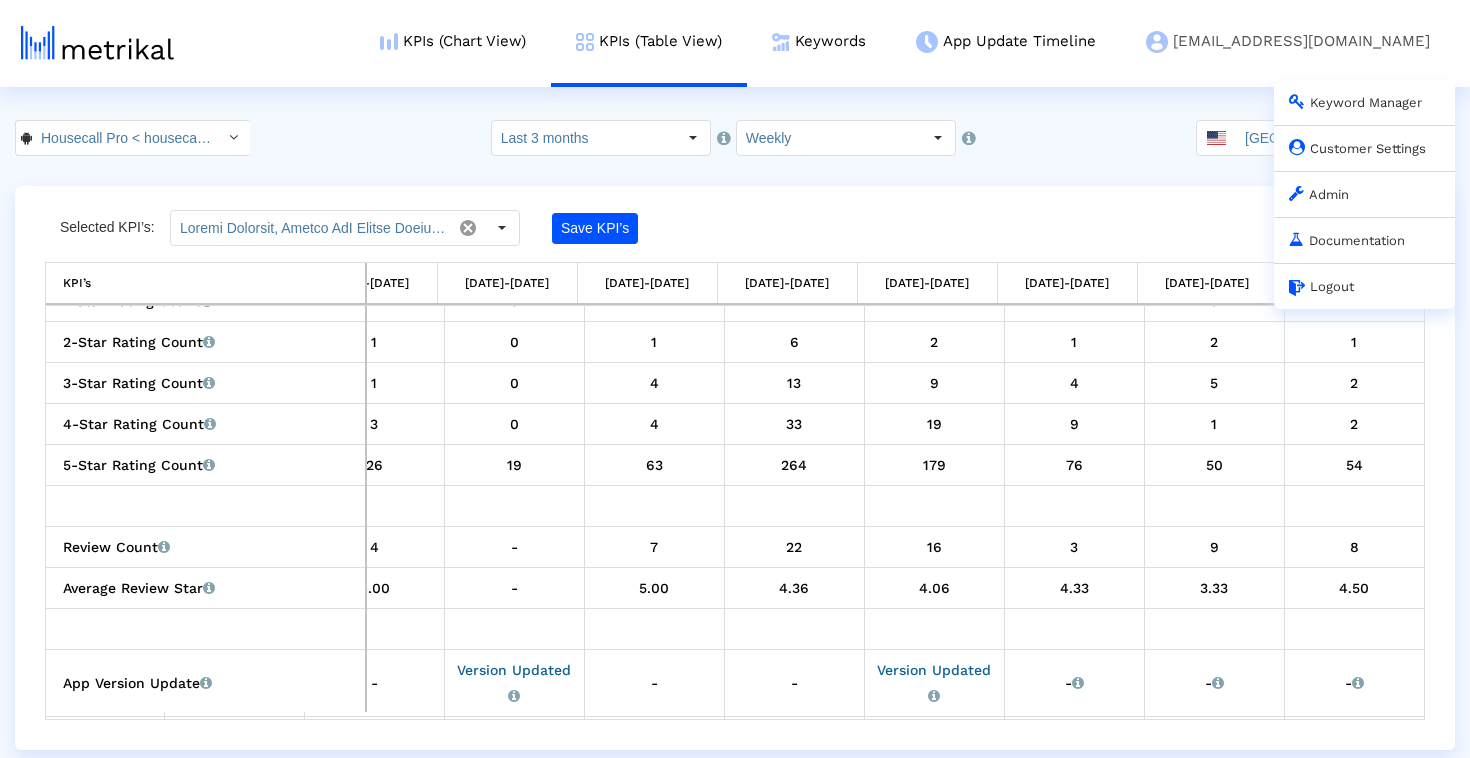 click on "Admin" at bounding box center (1319, 194) 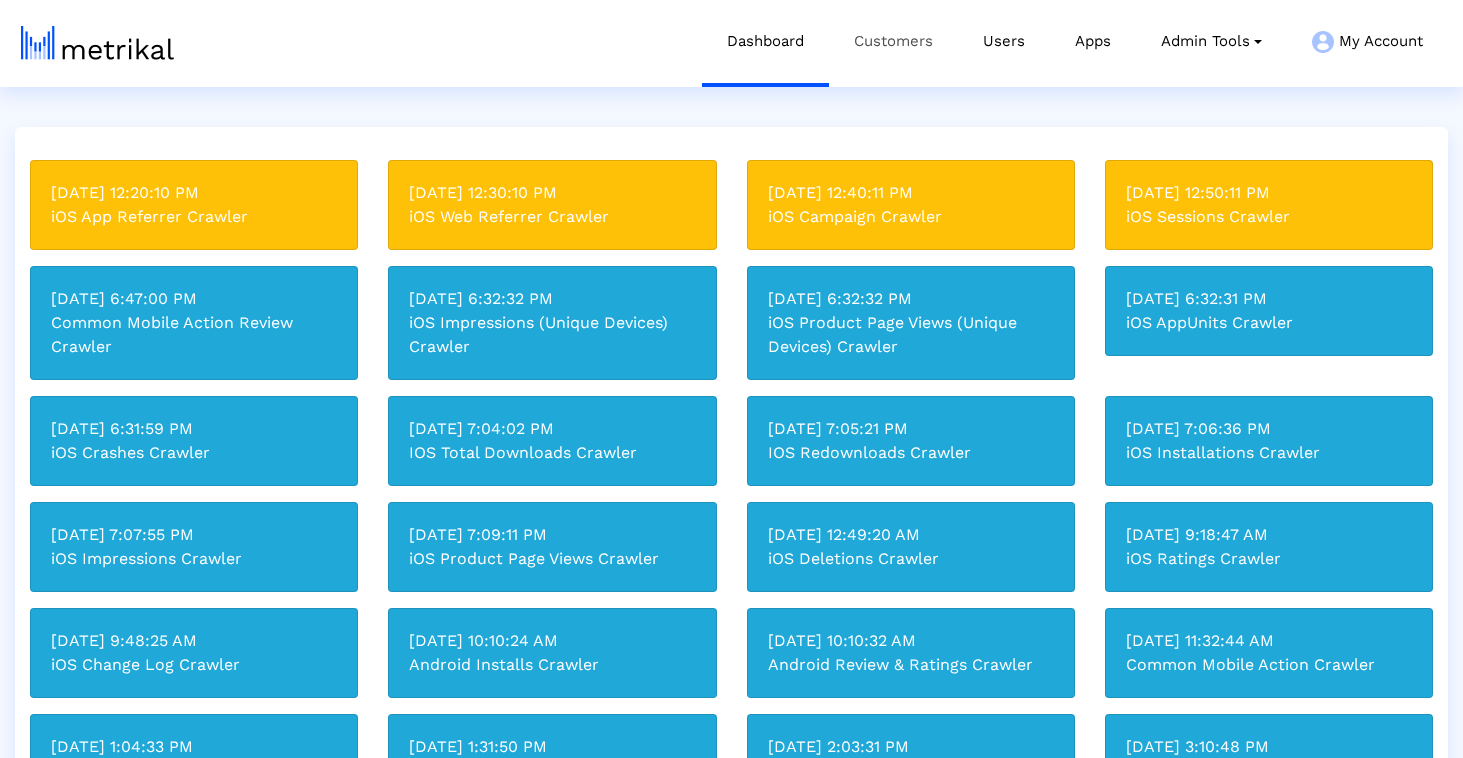 click on "Customers" at bounding box center [893, 41] 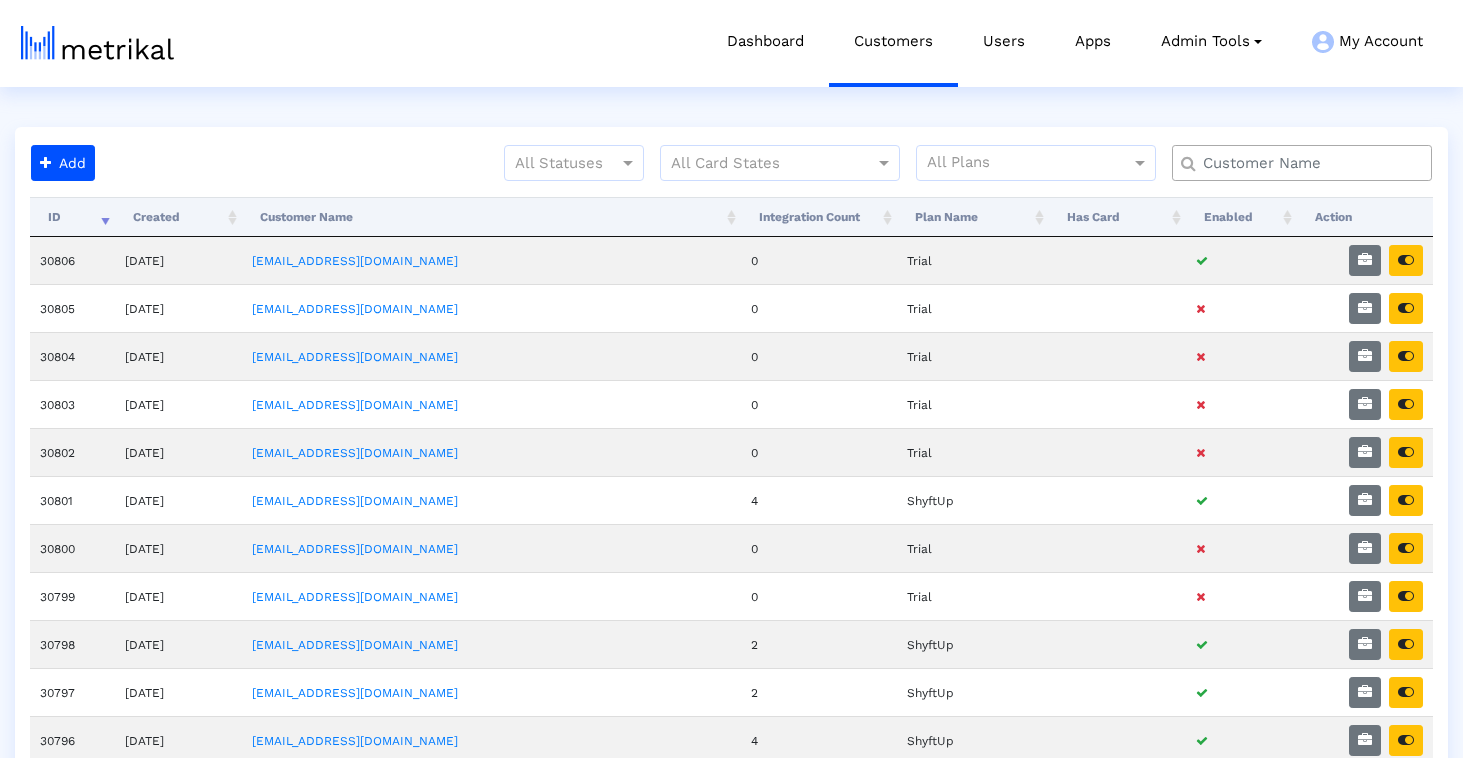 click 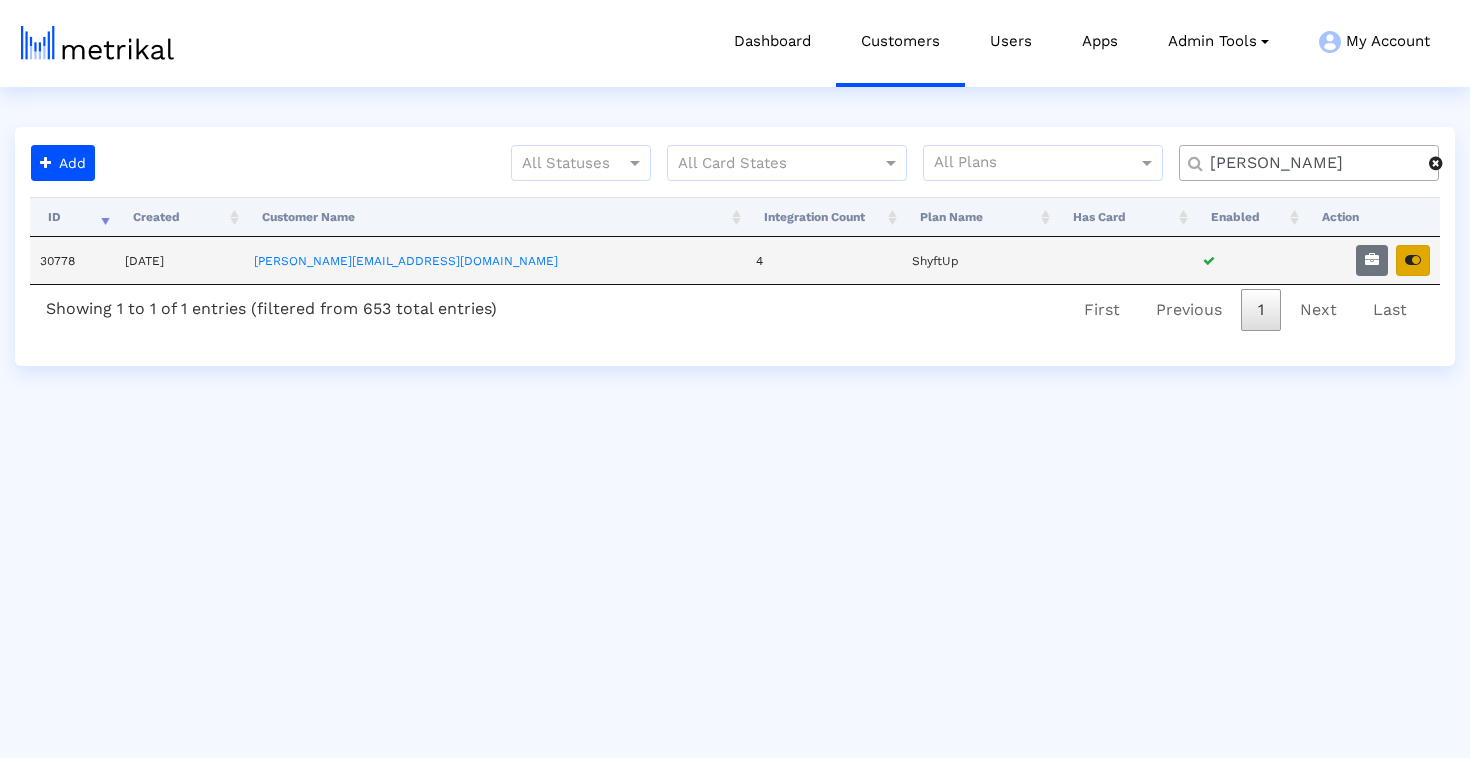 type on "archer" 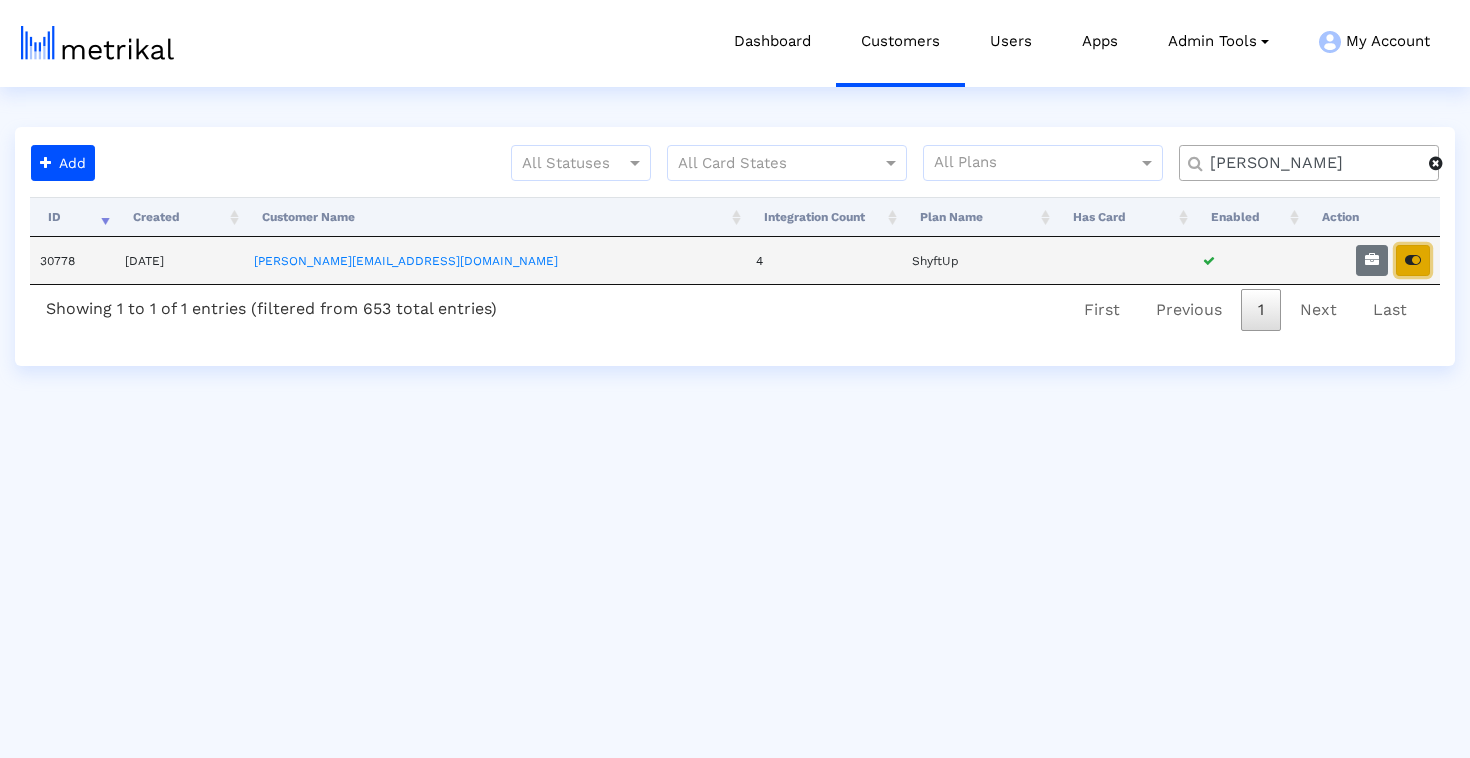 click at bounding box center (1413, 260) 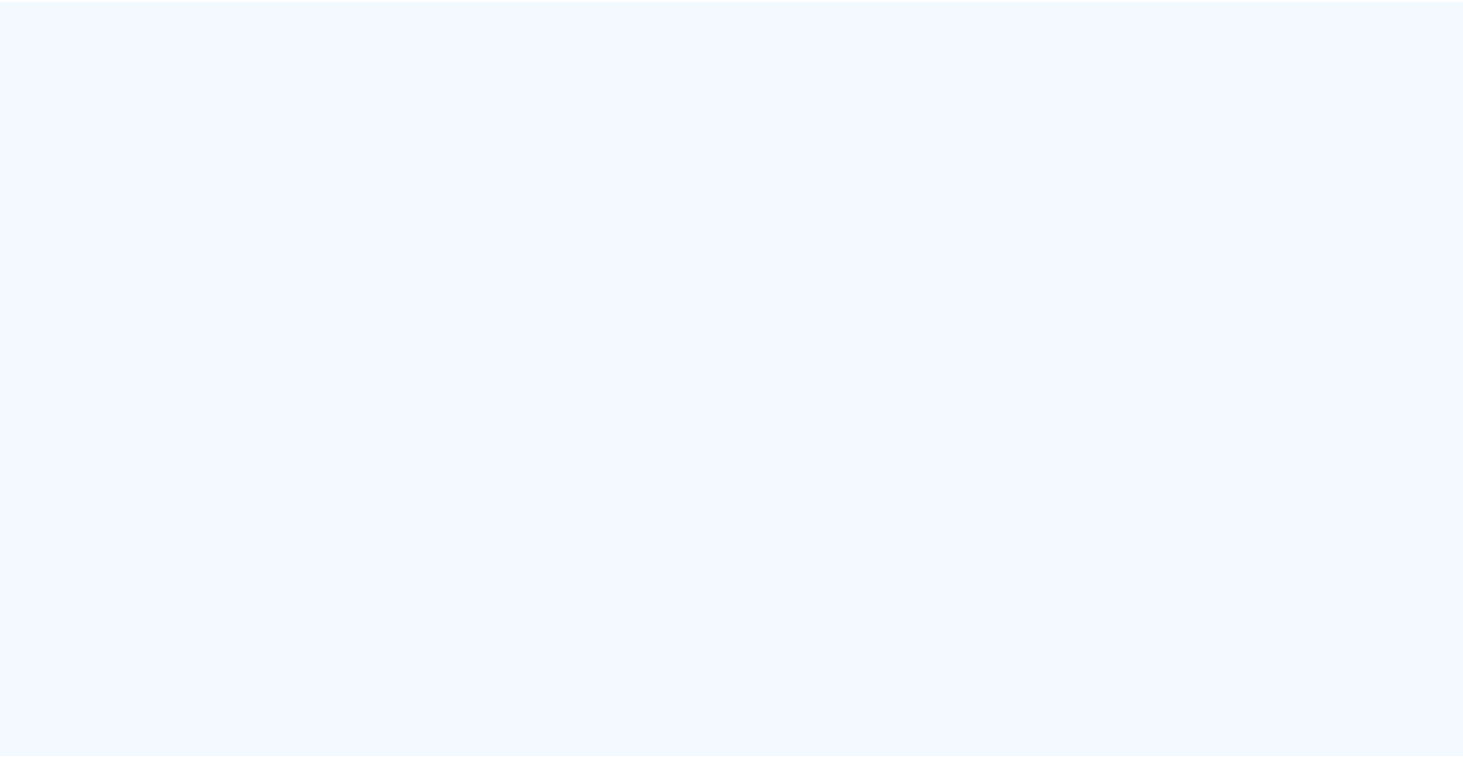 scroll, scrollTop: 0, scrollLeft: 0, axis: both 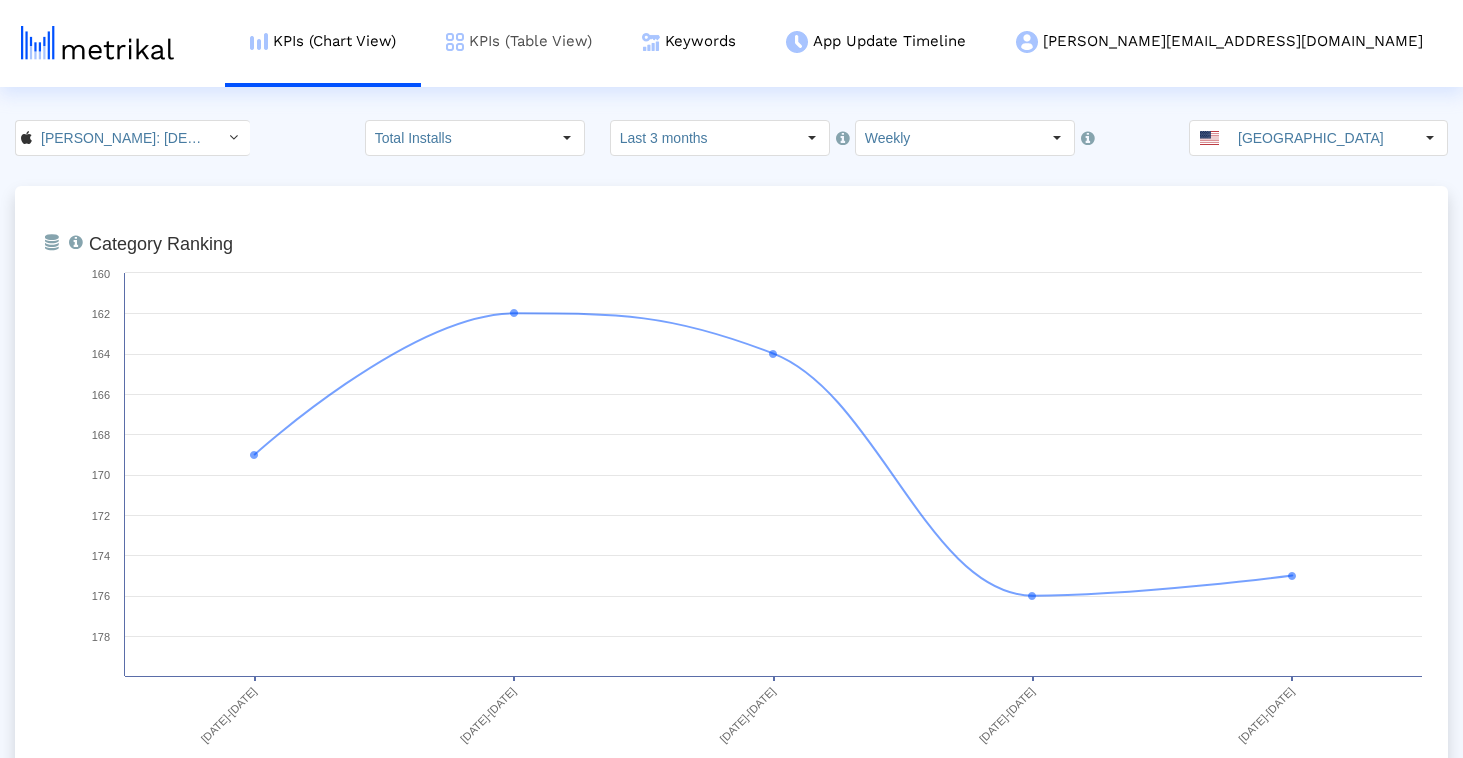 click on "KPIs (Table View)" at bounding box center [519, 41] 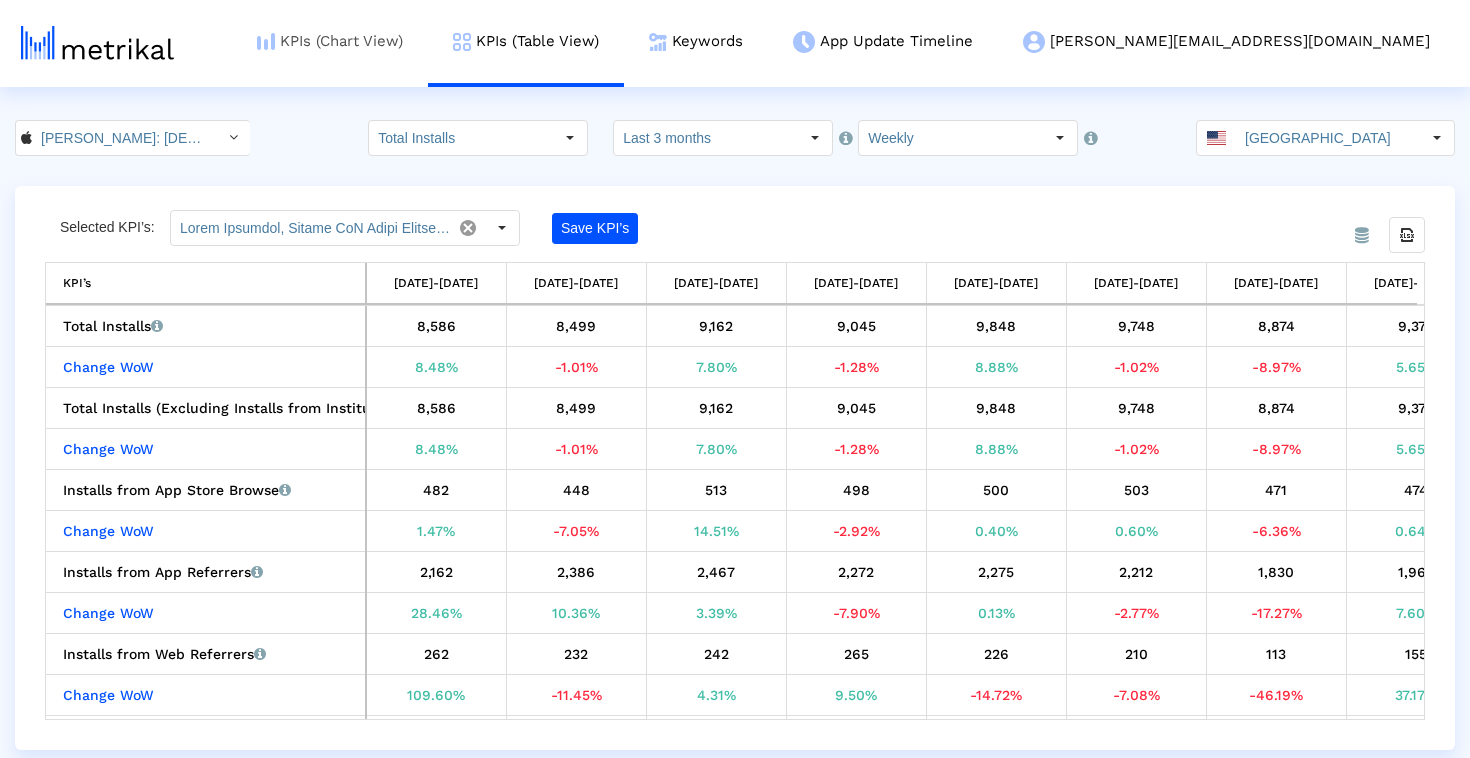 click on "KPIs (Chart View)" at bounding box center (330, 41) 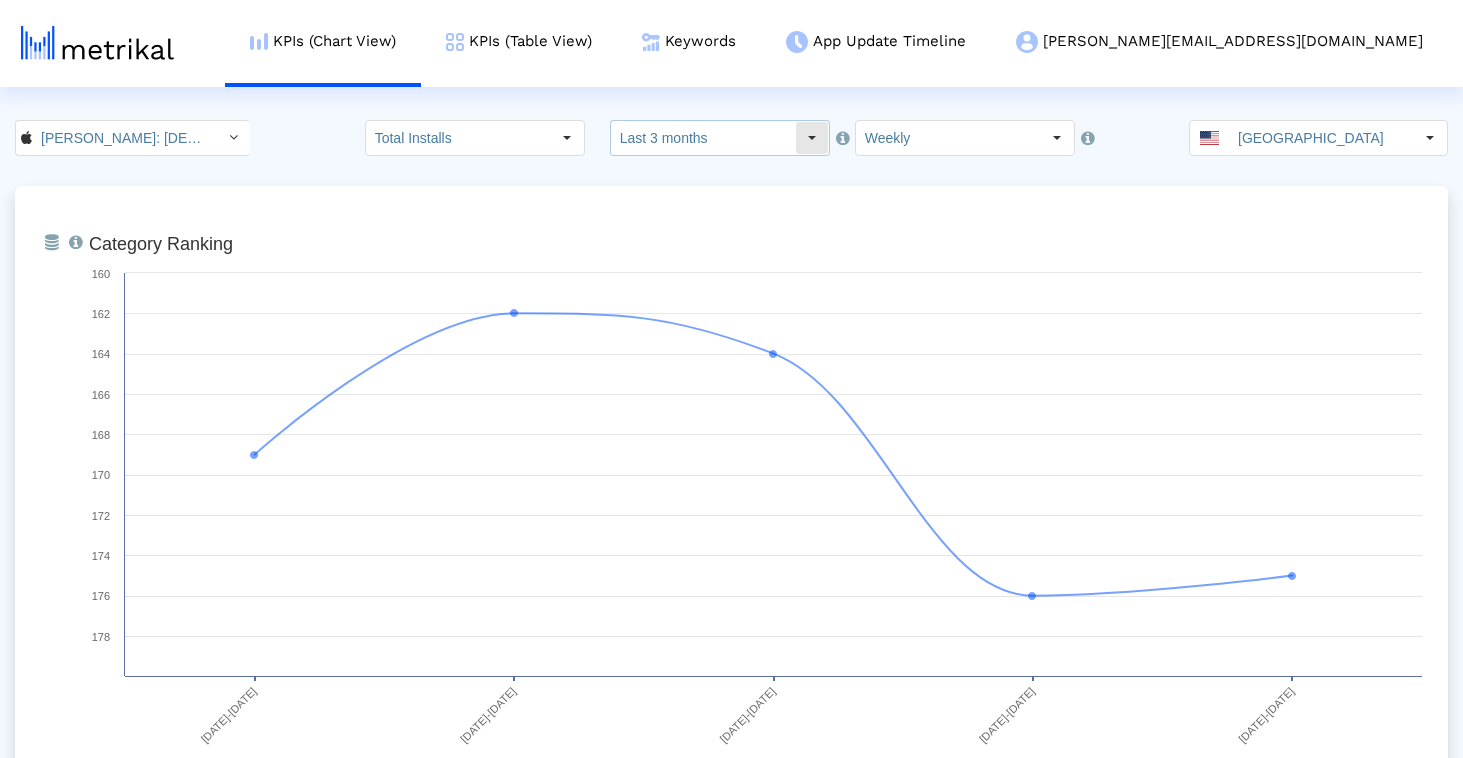 click 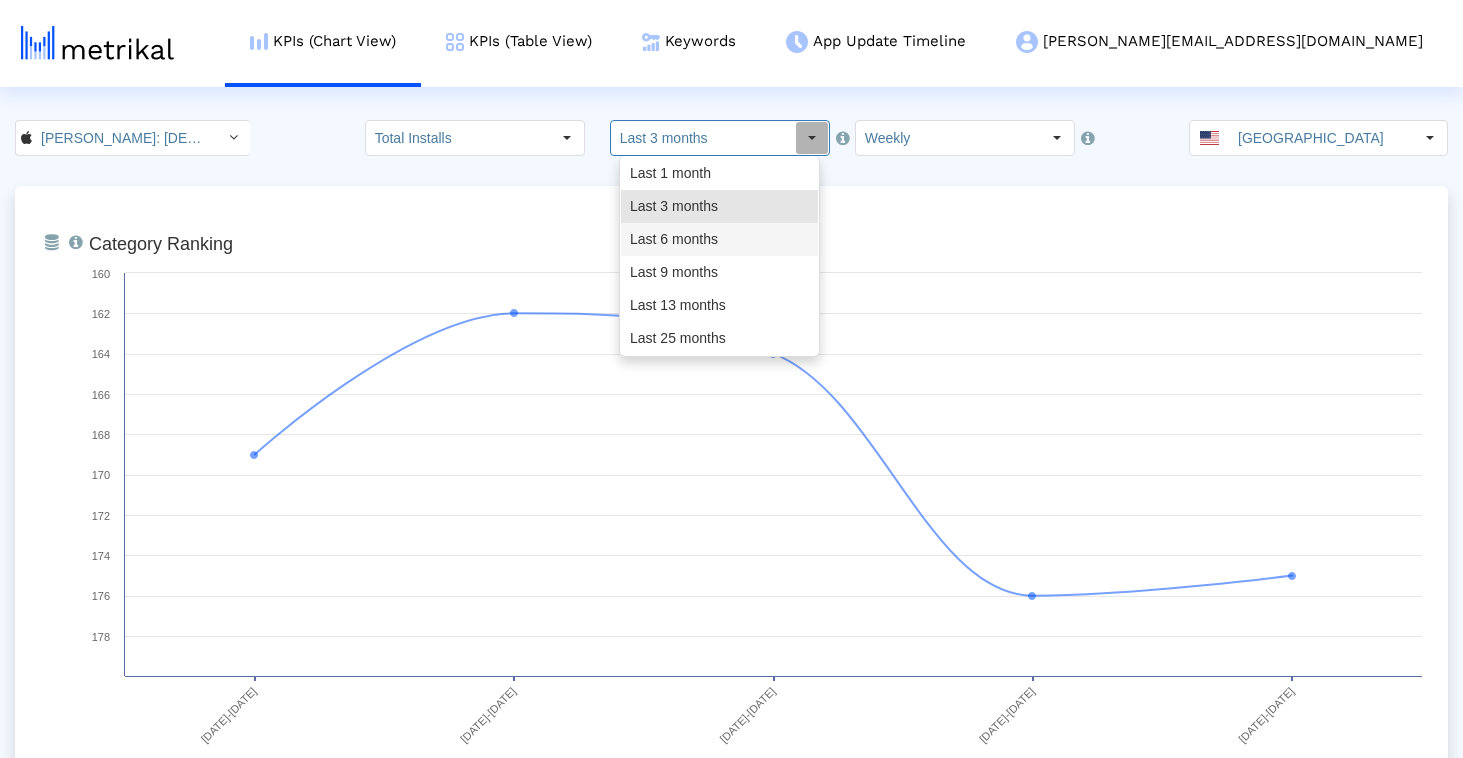 click on "Last 6 months" at bounding box center [719, 239] 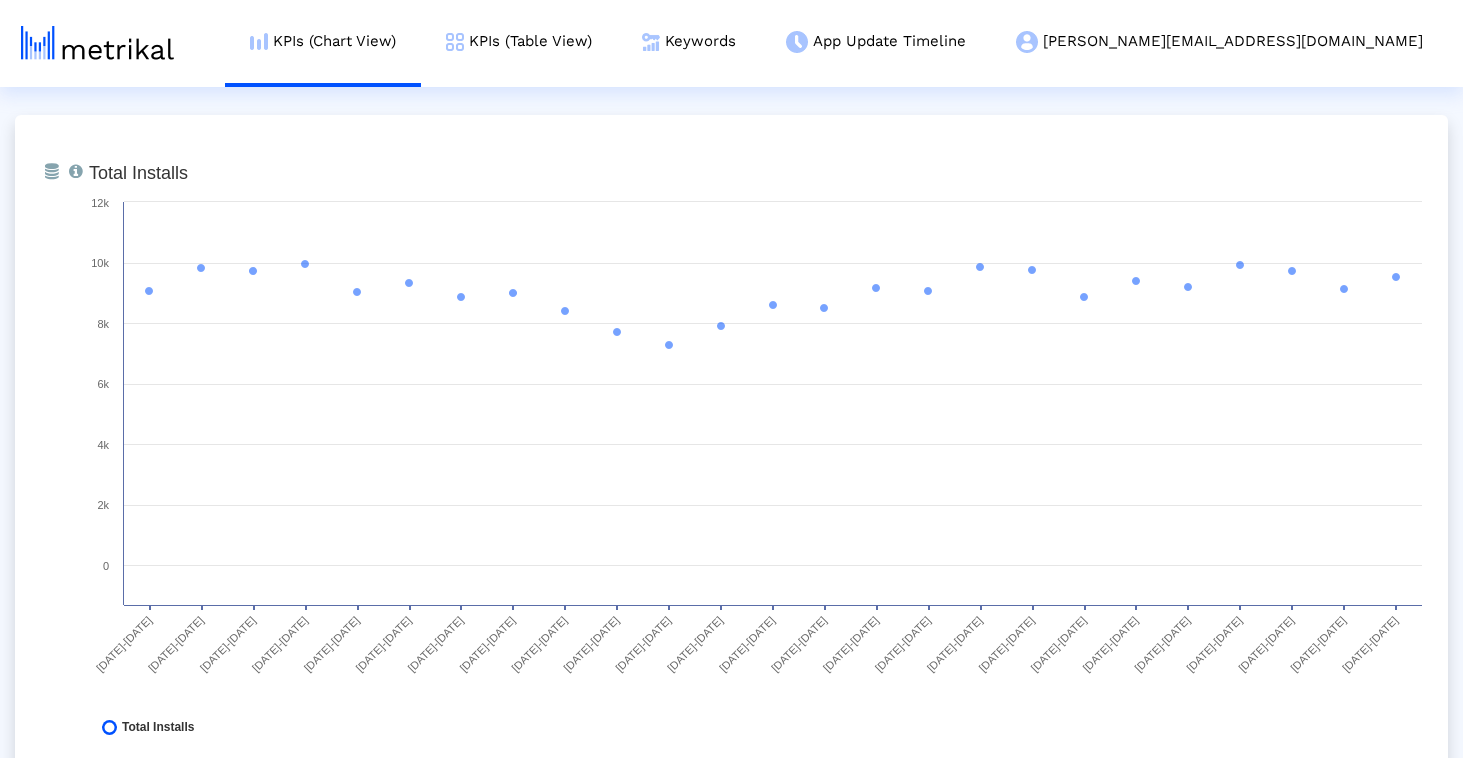 scroll, scrollTop: 796, scrollLeft: 0, axis: vertical 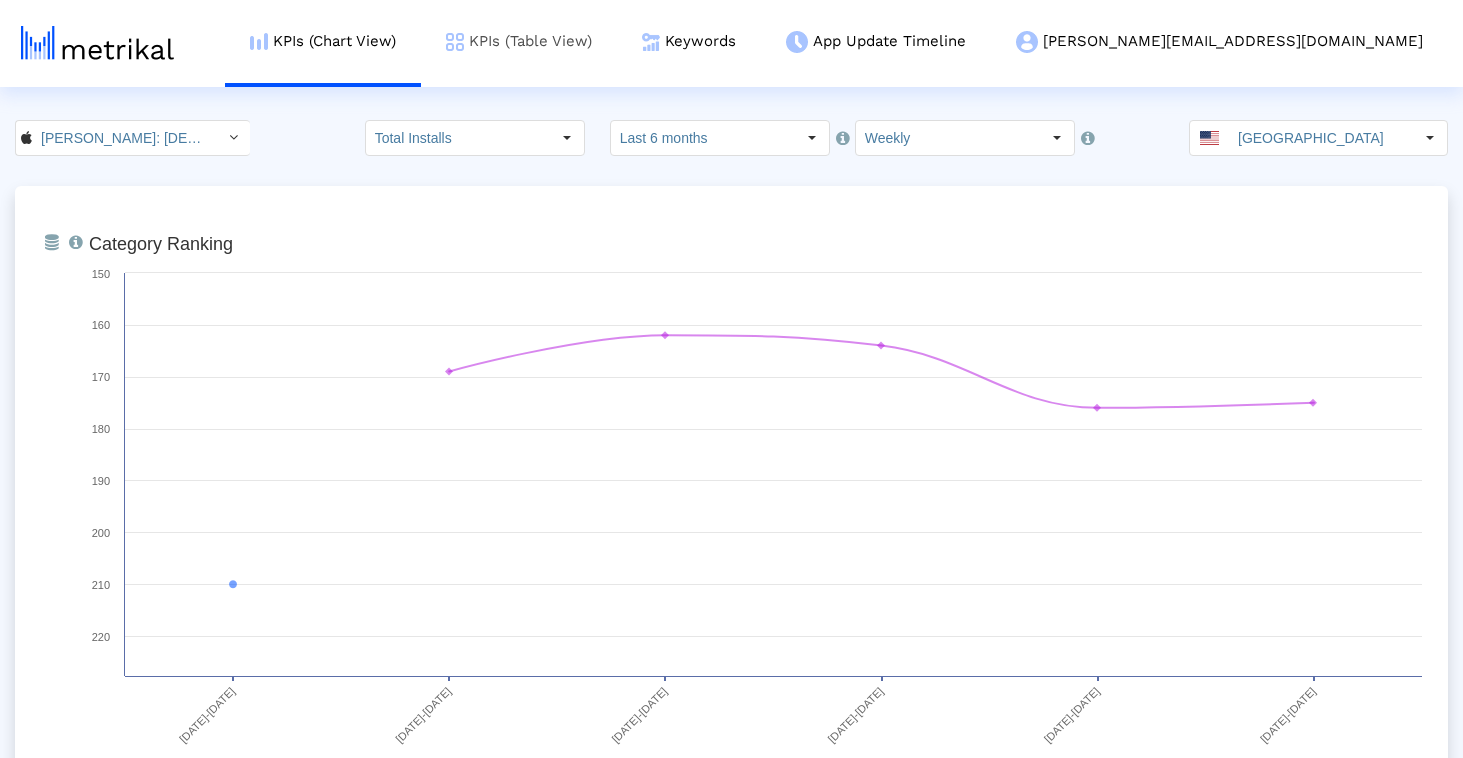 click on "KPIs (Table View)" at bounding box center (519, 41) 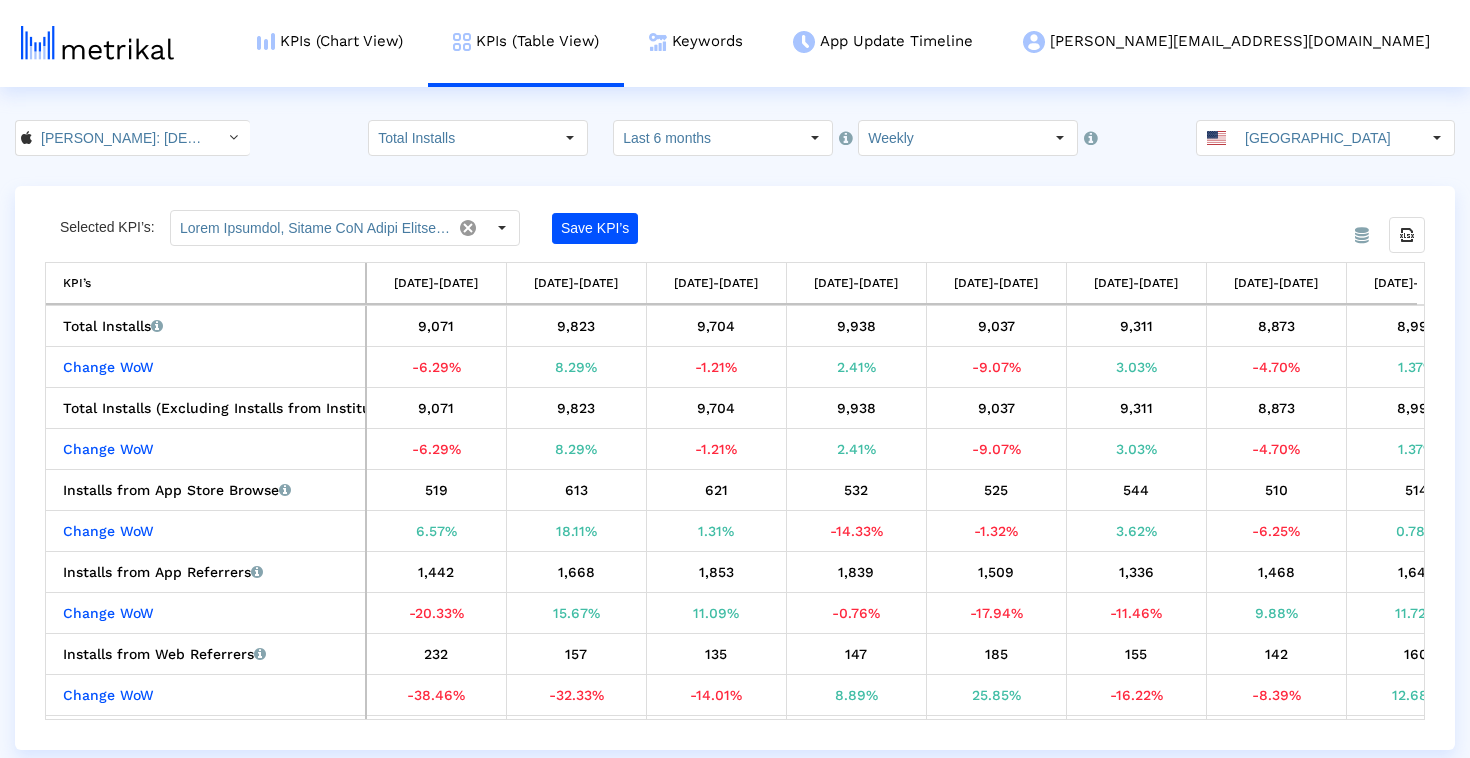 scroll, scrollTop: 0, scrollLeft: 245, axis: horizontal 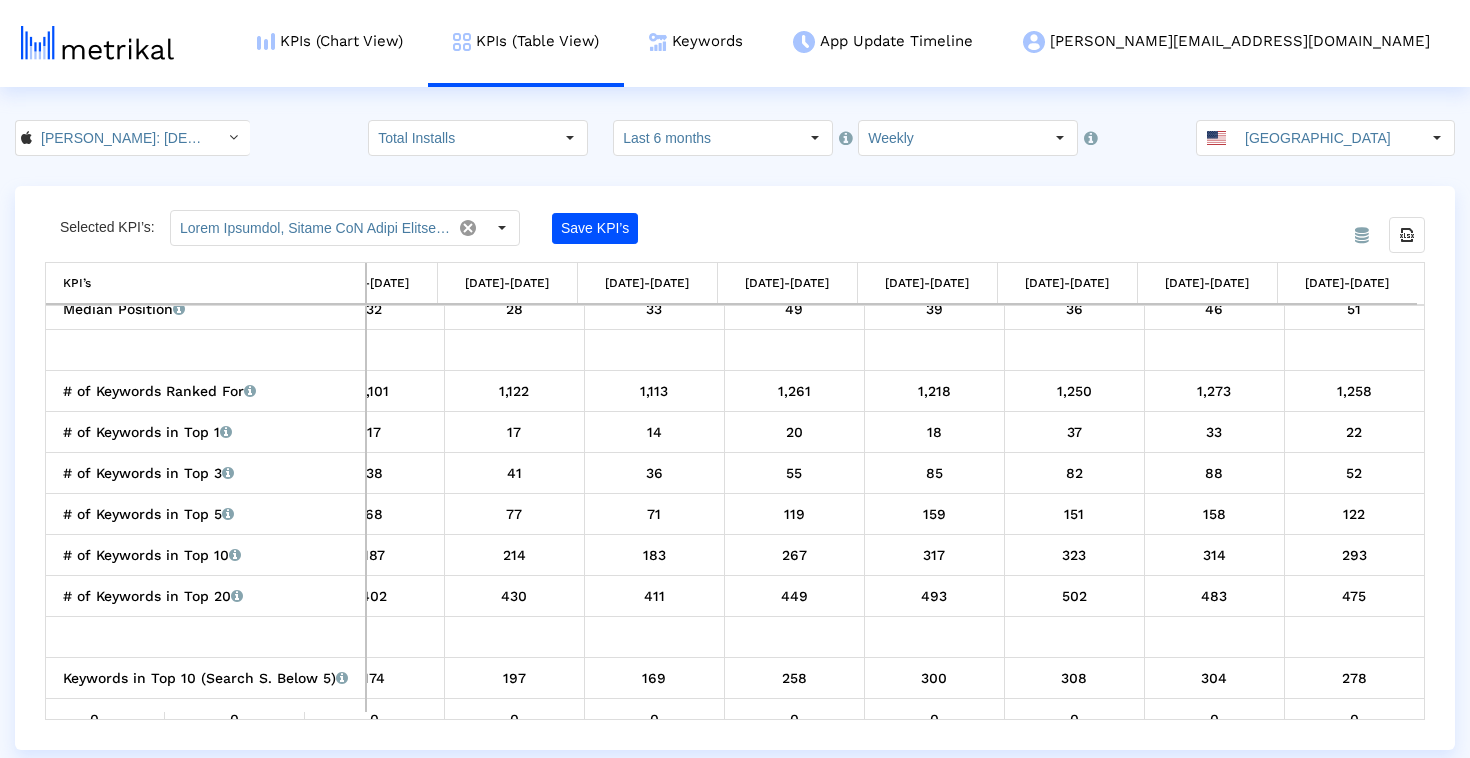 click on "From Database Selected KPI’s: Save KPI’s Export all data KPI’s   KPI’s [DATE]-[DATE] [DATE]-[DATE] [DATE]-[DATE] [DATE]-[DATE] [DATE]-[DATE] [DATE]-[DATE] [DATE]-[DATE] [DATE]-[DATE] [DATE]-[DATE] [DATE]-[DATE] [DATE]-[DATE] [DATE]-[DATE] [DATE]-[DATE] [DATE]-[DATE] [DATE]-[DATE] [DATE]-[DATE] [DATE]-[DATE] [DATE]-[DATE] [DATE]-[DATE] [DATE]-[DATE] [DATE]-[DATE] [DATE]-[DATE] [DATE]-[DATE] [DATE]-[DATE] [DATE]-[DATE]  Median Position   Median position of the keywords that the app currently ranks for.    -     -     -     -    28   28   26   31   30   26   28   26   30   27   25   25   24   32   28   33   49   39   36   46   51                                                                                 # of Keywords Ranked For   Total number of keywords that the app currently ranks for in search results.    -     -     -     -    814   812   813   798   798   915   931   945   880   947   970   9" 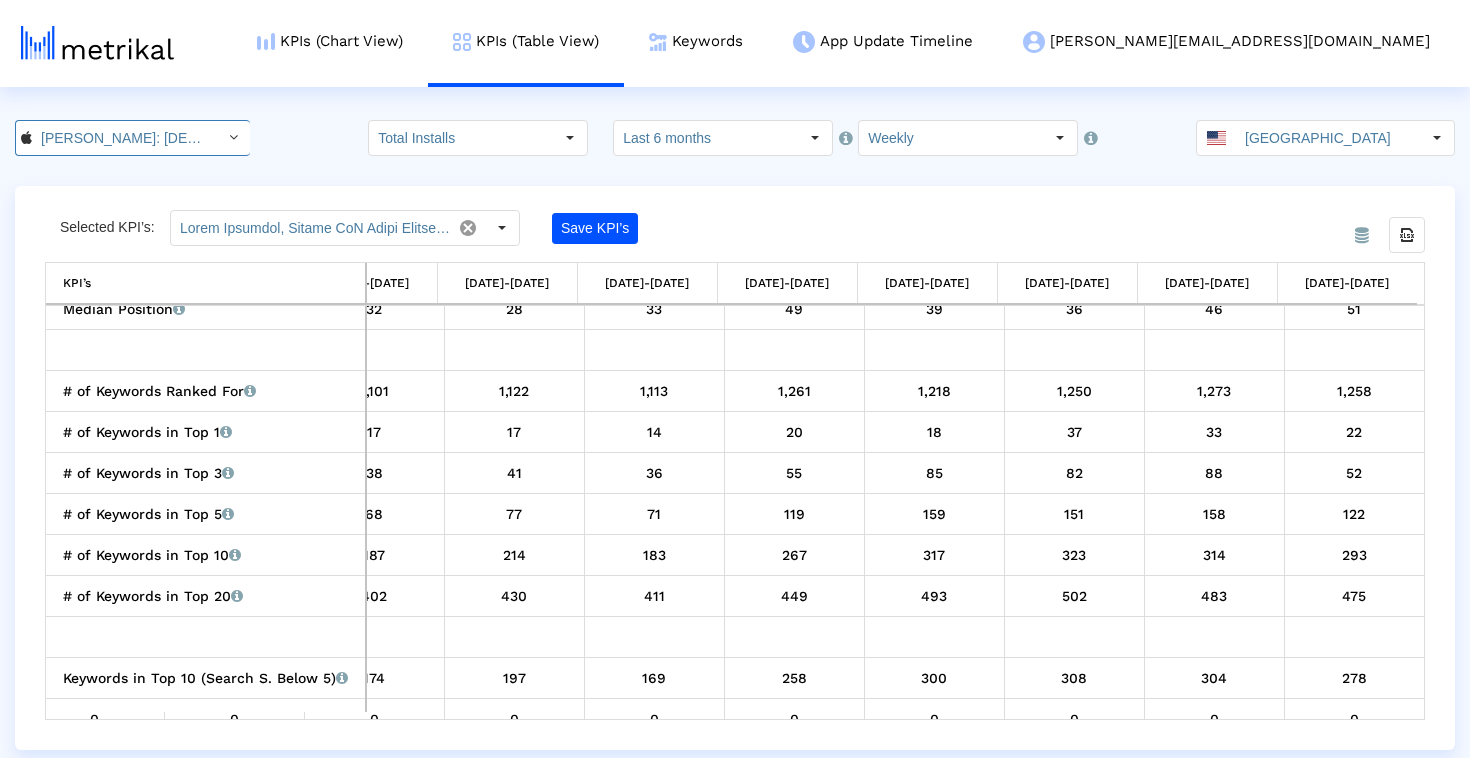 click on "[PERSON_NAME]: [DEMOGRAPHIC_DATA] Dating & Chat < 6446289426 >" 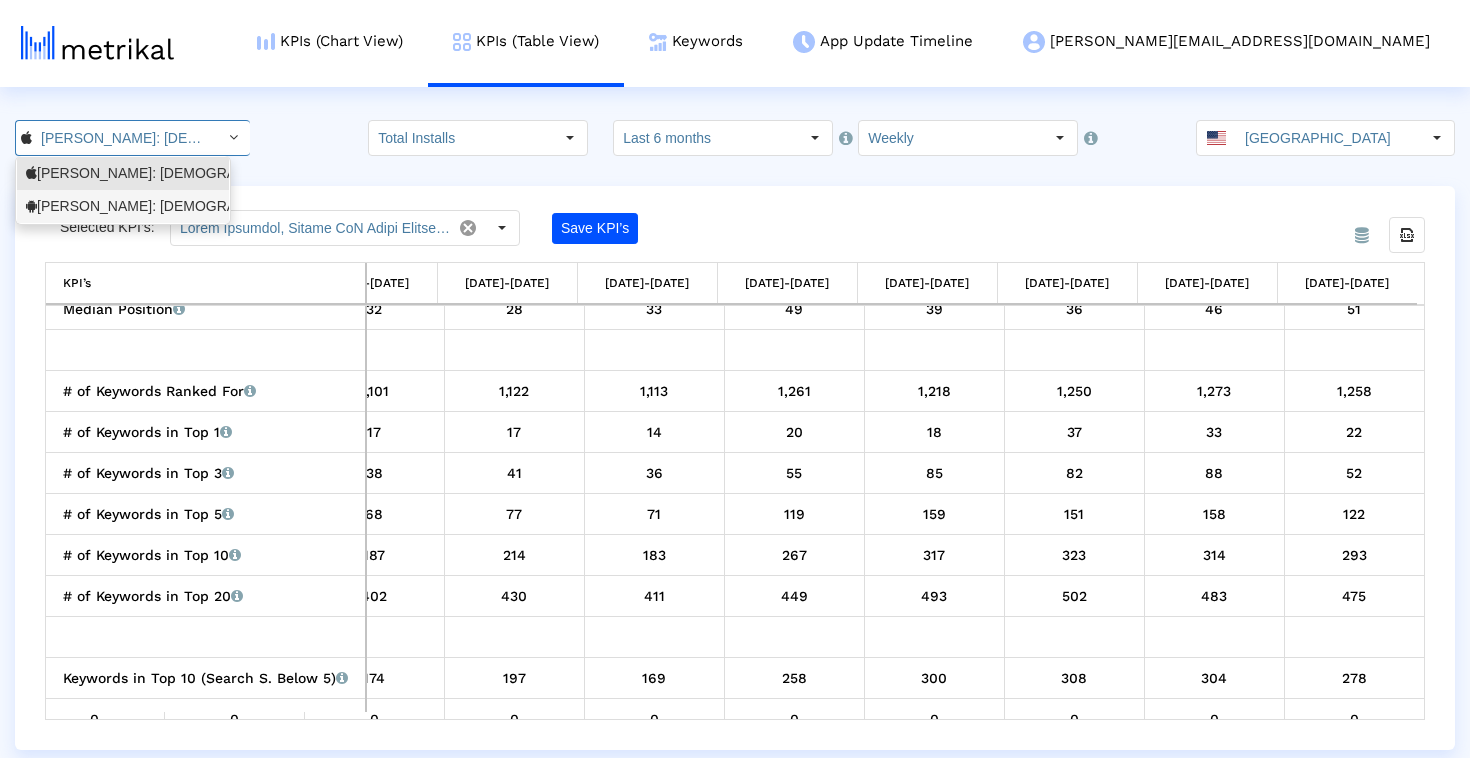 click on "[PERSON_NAME]: [DEMOGRAPHIC_DATA] Dating & [DEMOGRAPHIC_DATA] Chat <com.archerapp.[PERSON_NAME]>" at bounding box center (123, 206) 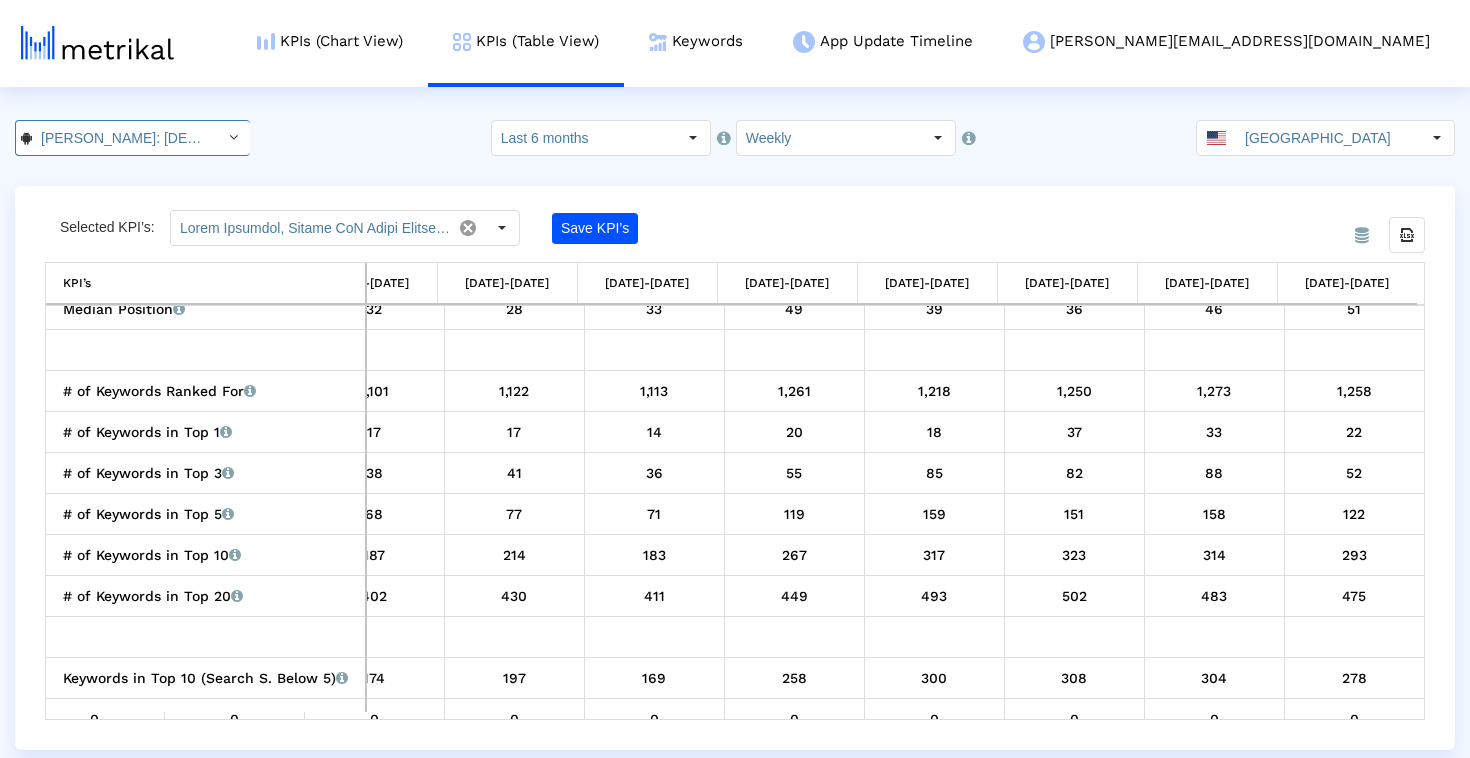 scroll, scrollTop: 0, scrollLeft: 210, axis: horizontal 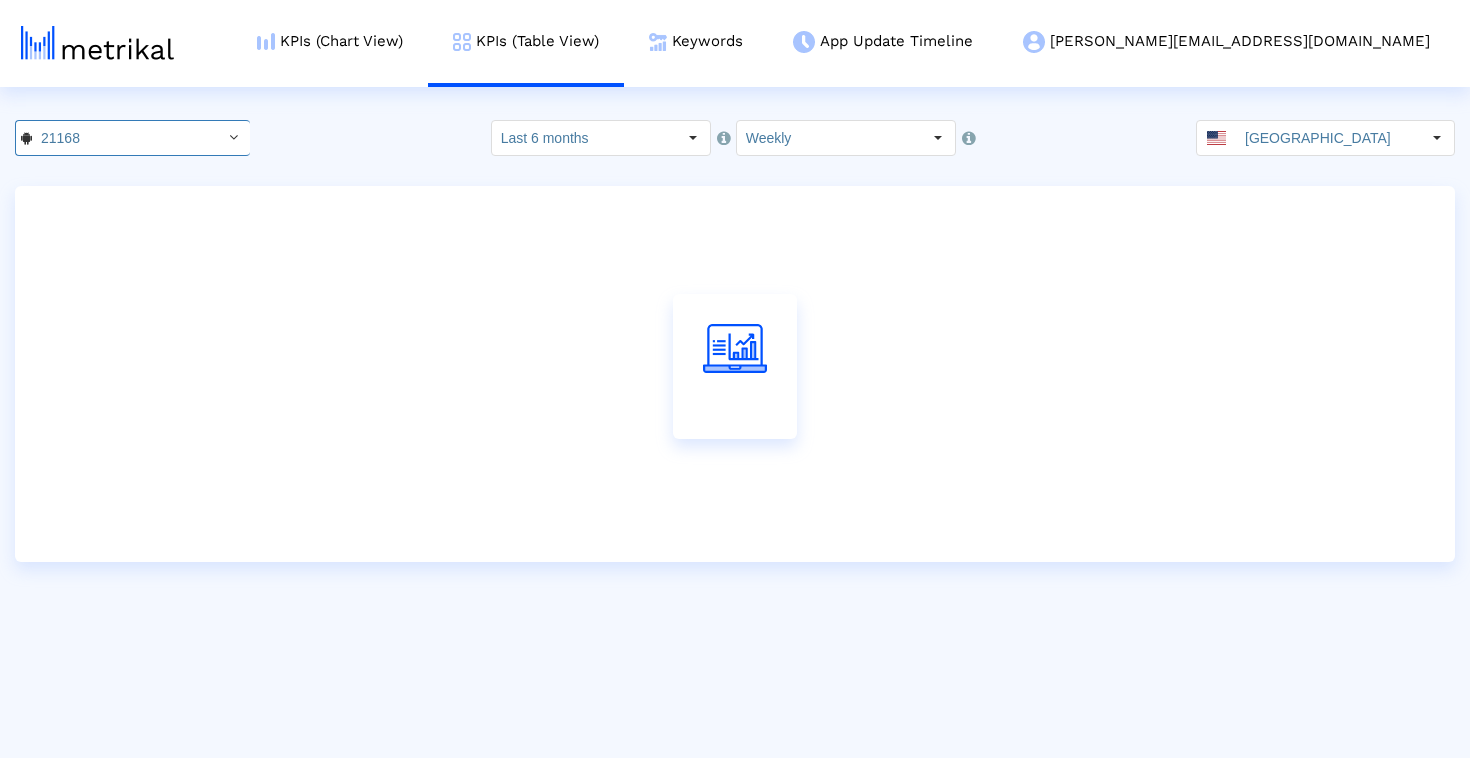 click on "21168 Pull down to refresh... Release to refresh... Refreshing...  [PERSON_NAME]: [DEMOGRAPHIC_DATA] Dating & Chat <6446289426>   [PERSON_NAME]: [DEMOGRAPHIC_DATA] Dating & [DEMOGRAPHIC_DATA] Chat <com.archerapp.[PERSON_NAME]>  Loading...  Select how far back from [DATE] you would like to view the data below.  Last 6 months  Select how would like to group the data below.  Weekly [GEOGRAPHIC_DATA]" 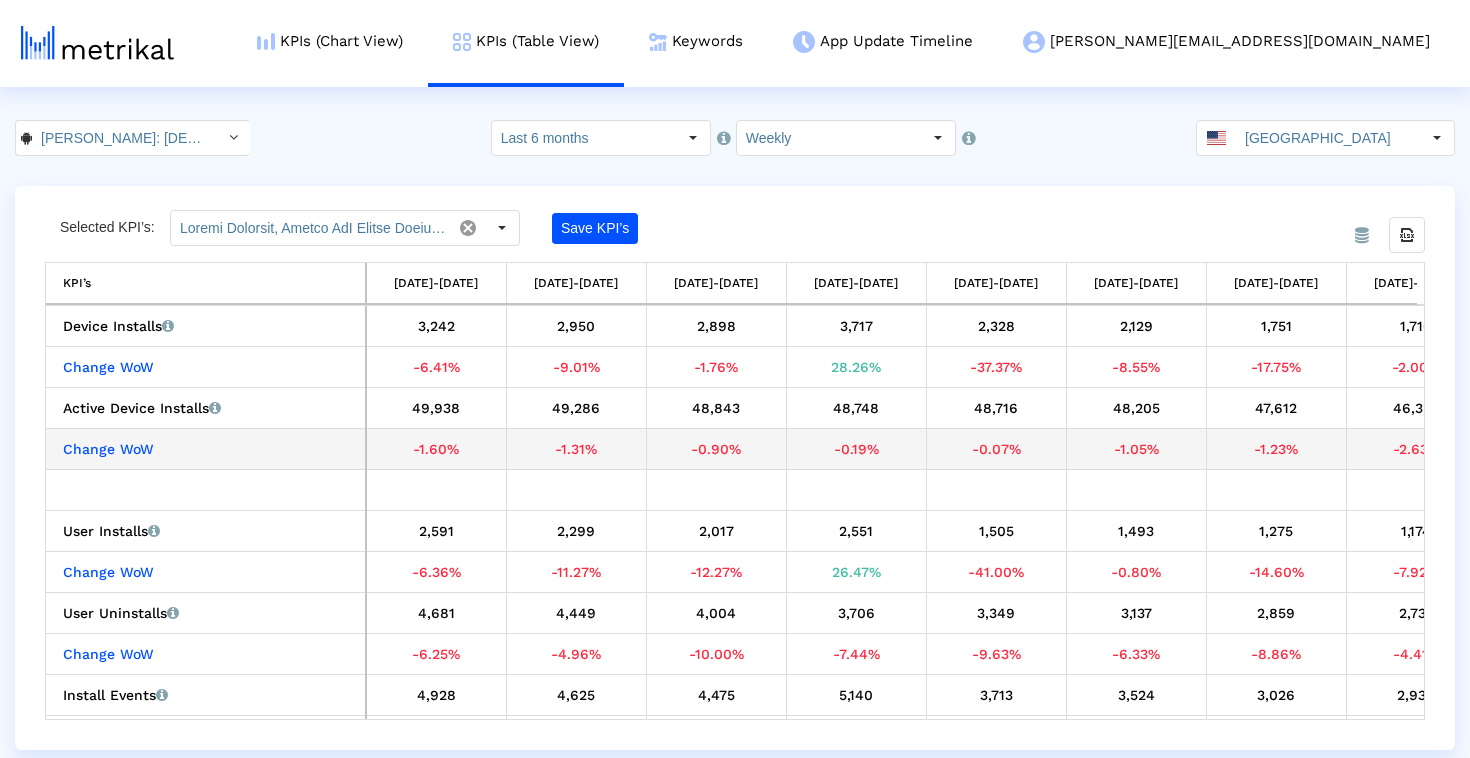 scroll, scrollTop: 0, scrollLeft: 1213, axis: horizontal 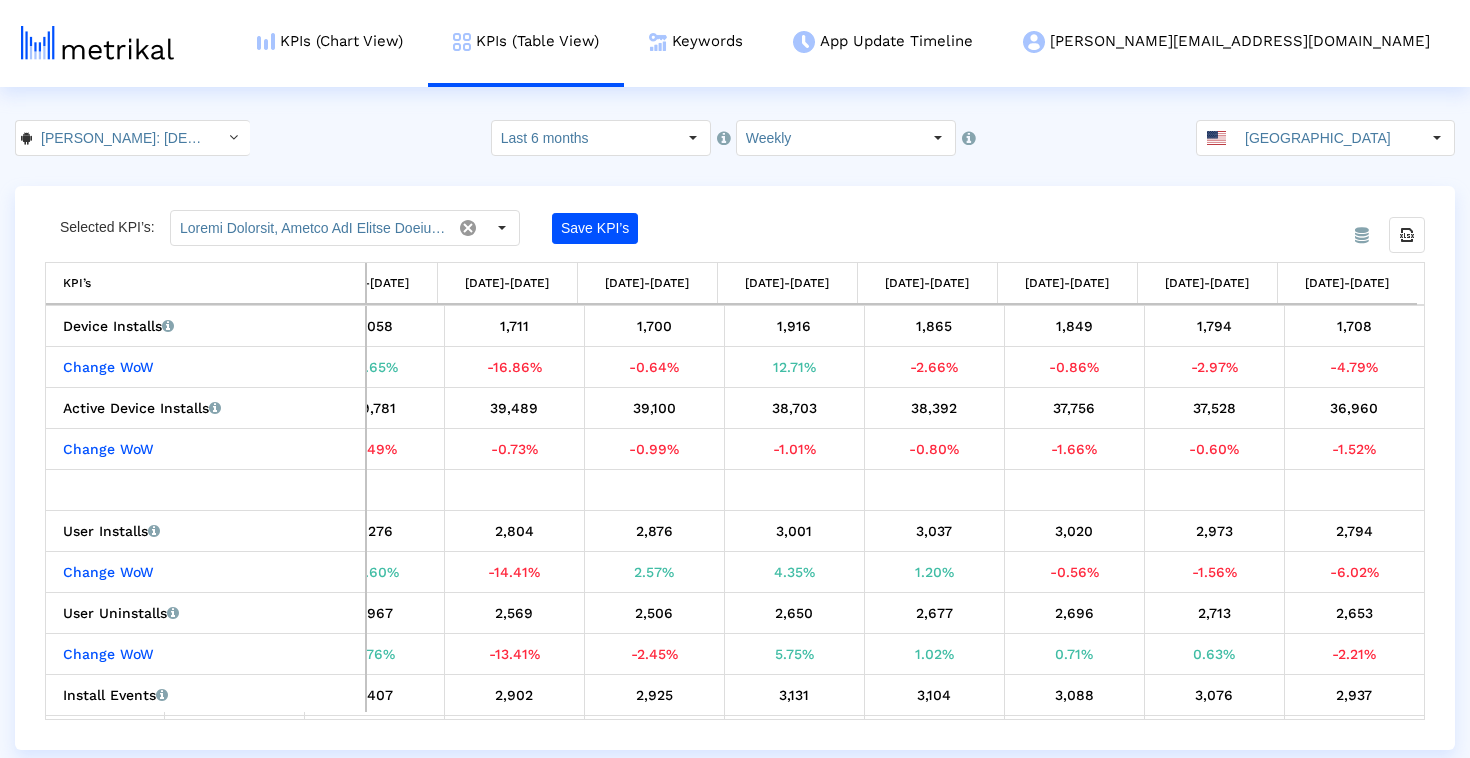 click on "Selected KPI’s: Save KPI’s Export all data KPI’s   KPI’s [DATE]-[DATE] [DATE]-[DATE] [DATE]-[DATE] [DATE]-[DATE] [DATE]-[DATE] [DATE]-[DATE] [DATE]-[DATE] [DATE]-[DATE] [DATE]-[DATE] [DATE]-[DATE] [DATE]-[DATE] [DATE]-[DATE] [DATE]-[DATE] [DATE]-[DATE] [DATE]-[DATE] [DATE]-[DATE] [DATE]-[DATE] [DATE]-[DATE] [DATE]-[DATE] [DATE]-[DATE] [DATE]-[DATE] [DATE]-[DATE] [DATE]-[DATE] [DATE]-[DATE] [DATE]-[DATE]  Device Installs   Number of times that the app was installed on unique devices from all sources, reported by Google Play Developer Console.   3,242   2,950   2,898   3,717   2,328   2,129   1,751   1,716   1,910   1,924   1,602   1,821   1,736   1,785   1,922   1,804   1,795   2,058   1,711   1,700   1,916   1,865   1,849   1,794   1,708   Change WoW   -6.41%    -9.01%    -1.76%    28.26%    -37.37%    -8.55%    -17.75%    -2.00%    11.31%    0.73%    -16.74%    13.67%    -4.67%    2.82%    7.68%" 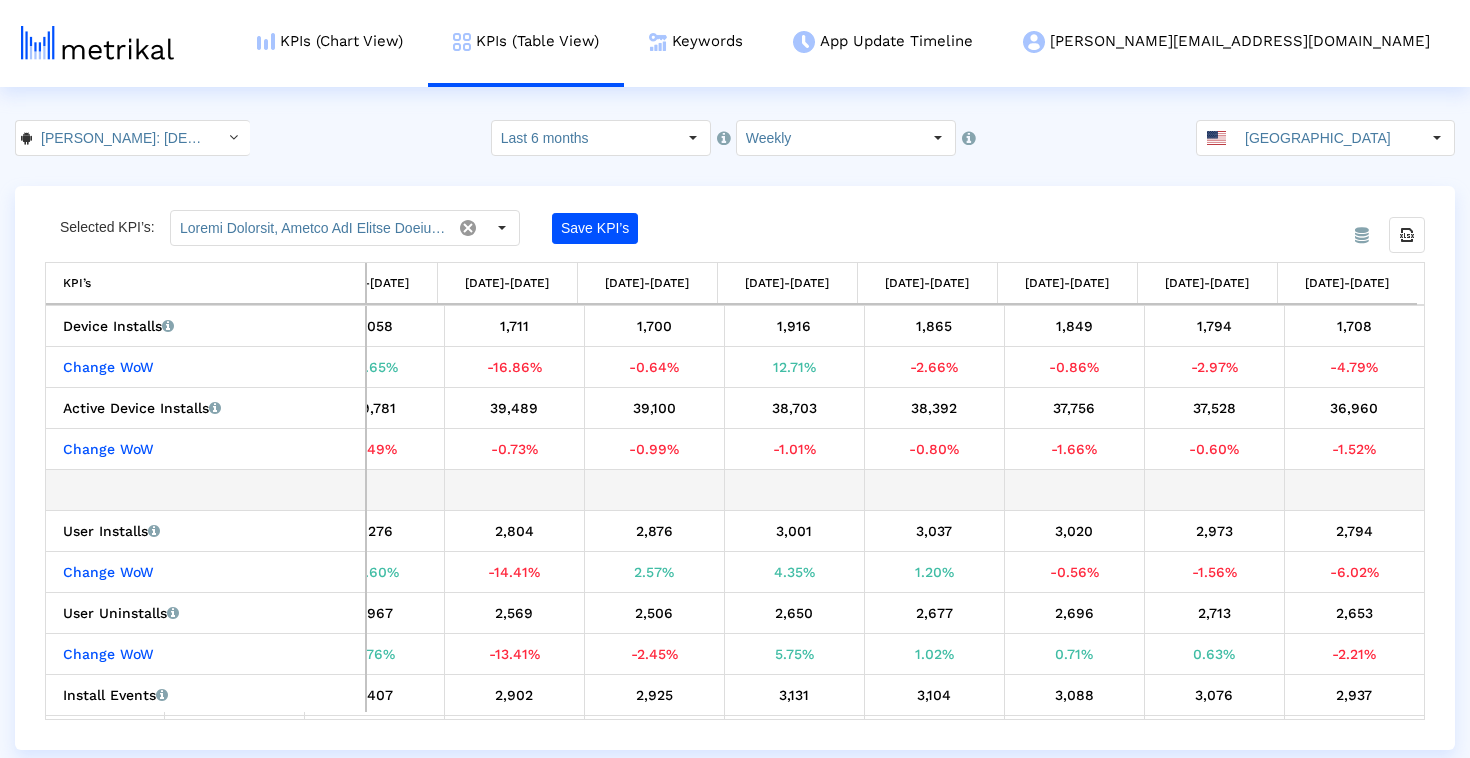scroll, scrollTop: 15, scrollLeft: 2449, axis: both 